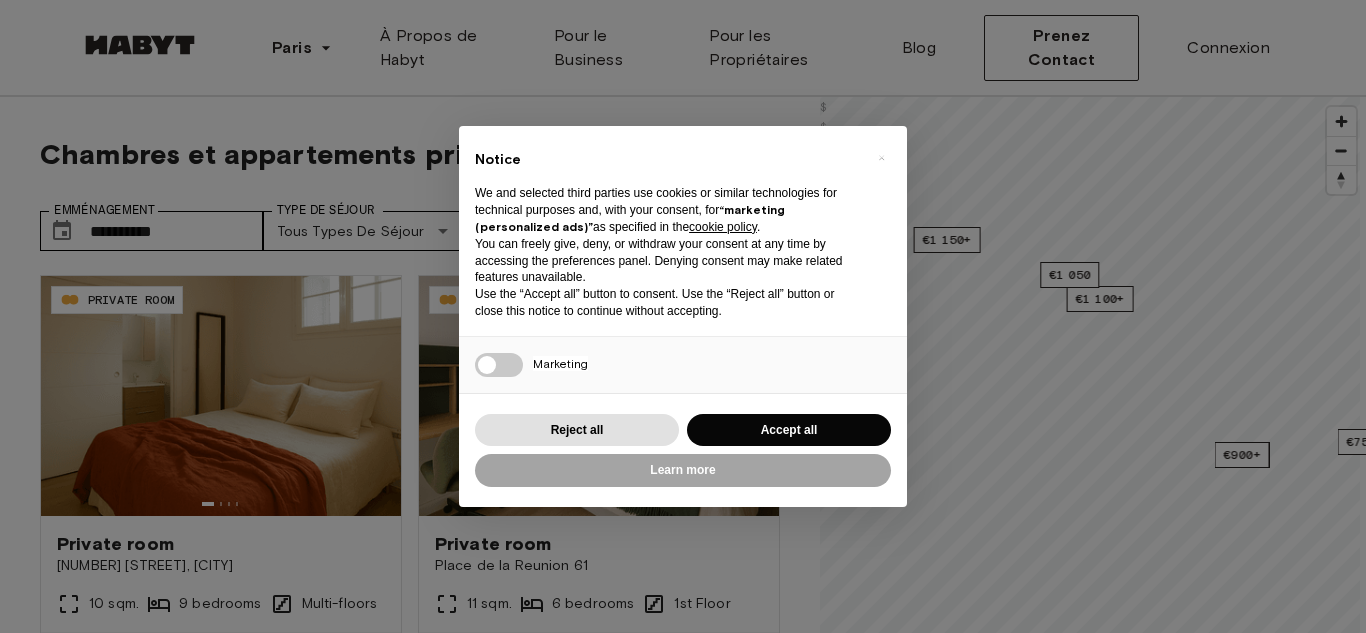 scroll, scrollTop: 0, scrollLeft: 0, axis: both 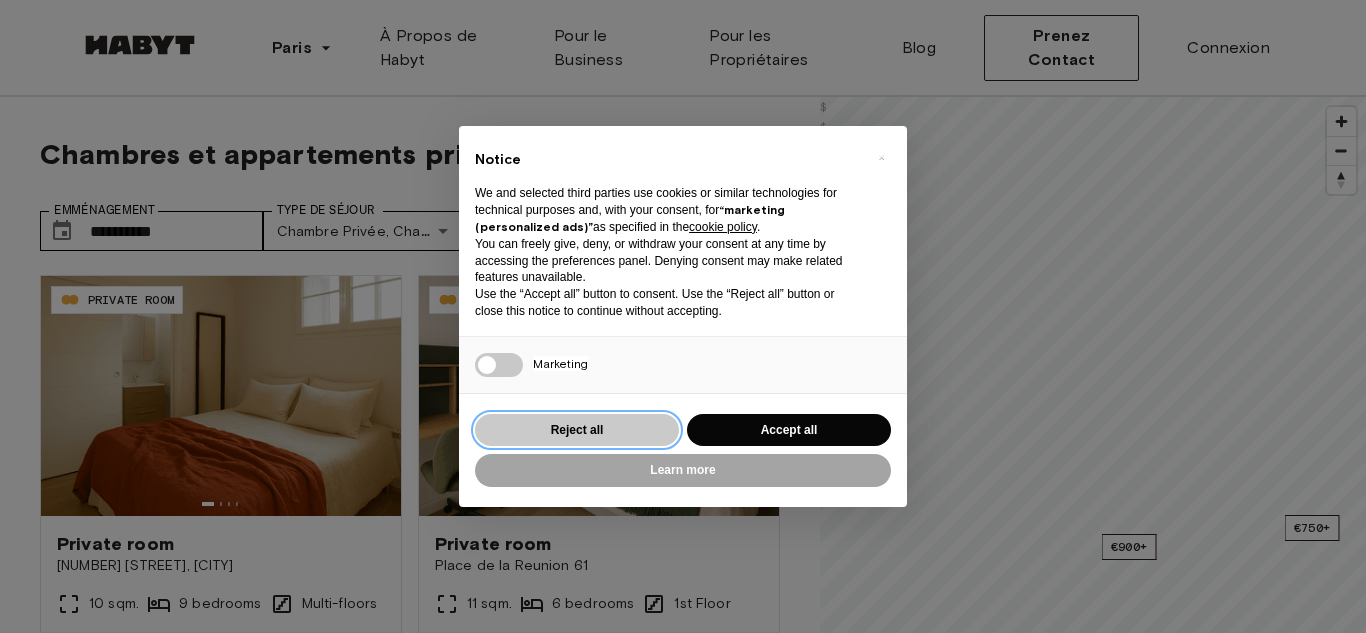 click on "Reject all" at bounding box center (577, 430) 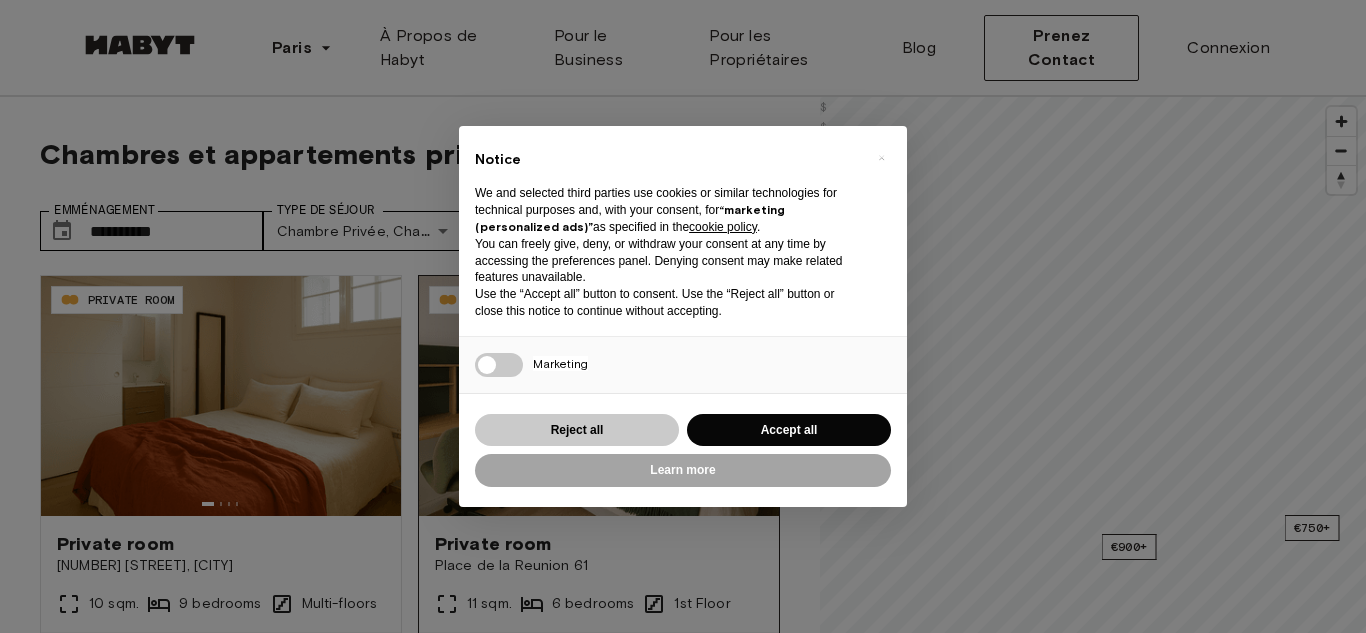 click at bounding box center (599, 396) 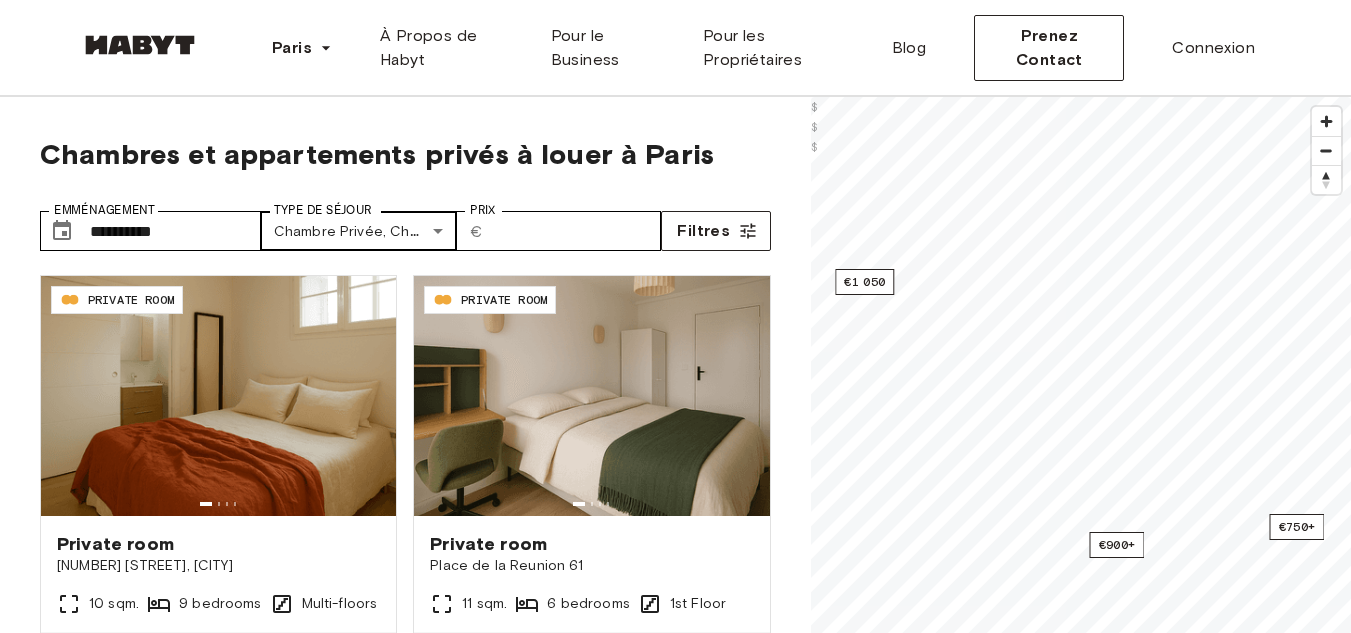 click on "[NUMBER] [STREET], [CITY] - [DISTRICT]" at bounding box center (675, 2412) 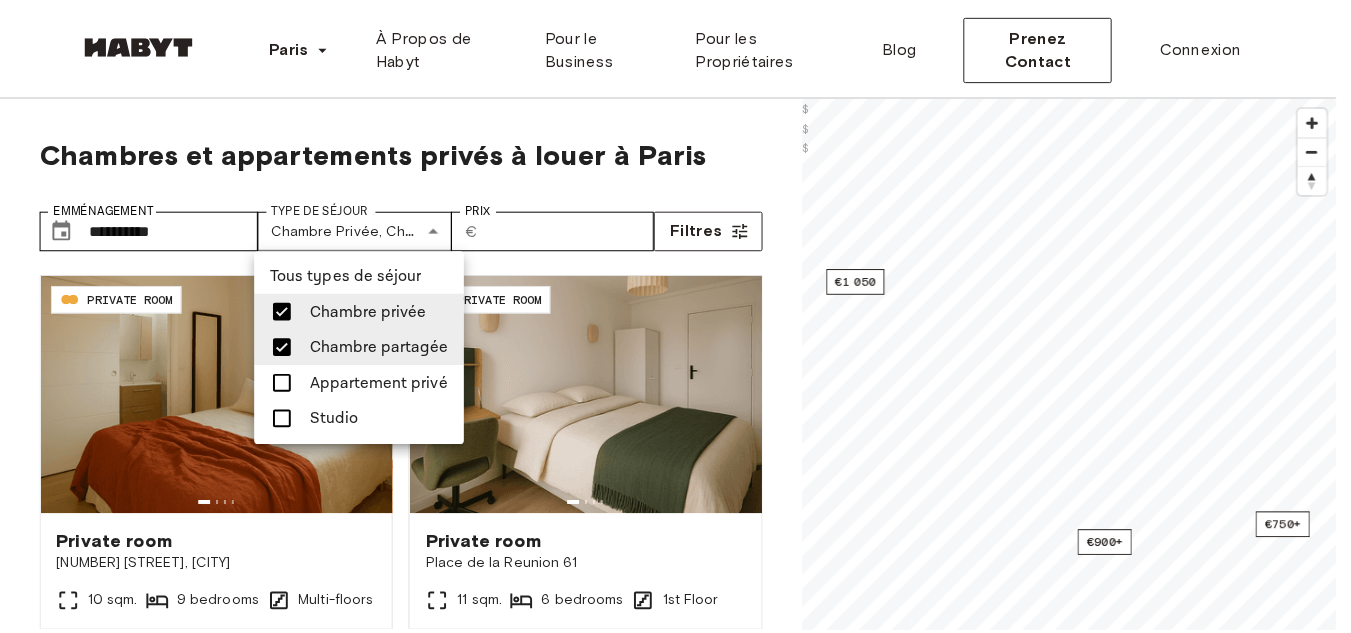 scroll, scrollTop: 42, scrollLeft: 0, axis: vertical 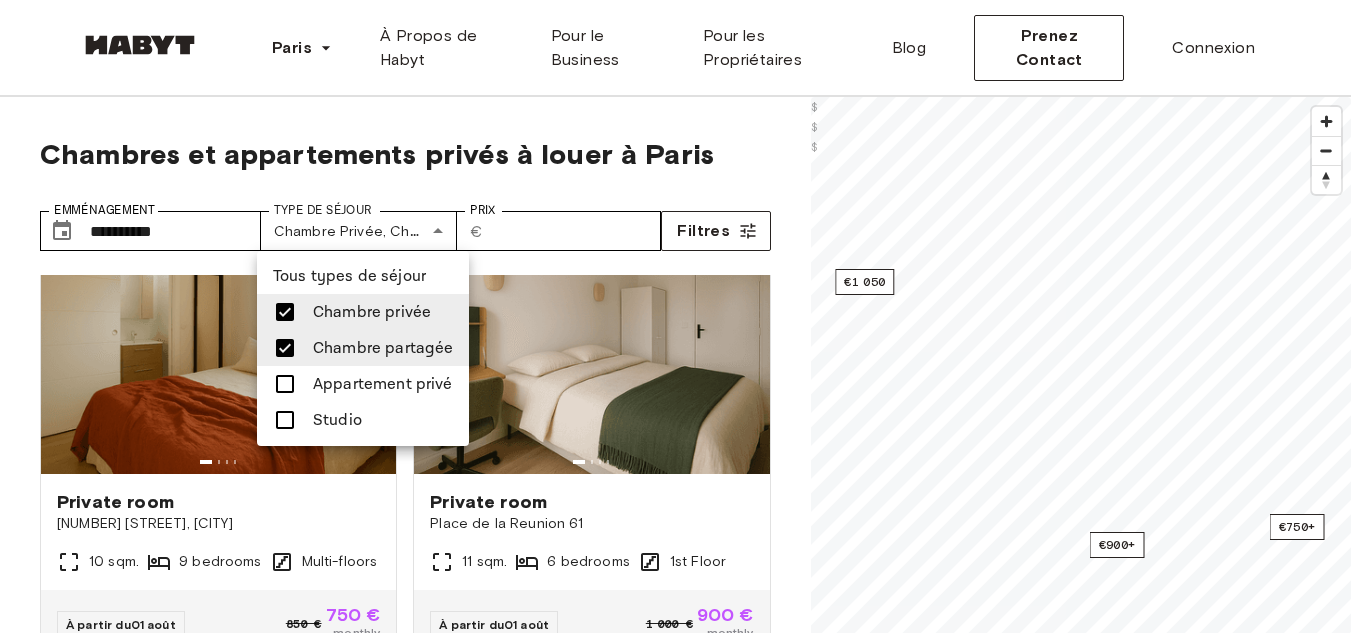click at bounding box center [683, 316] 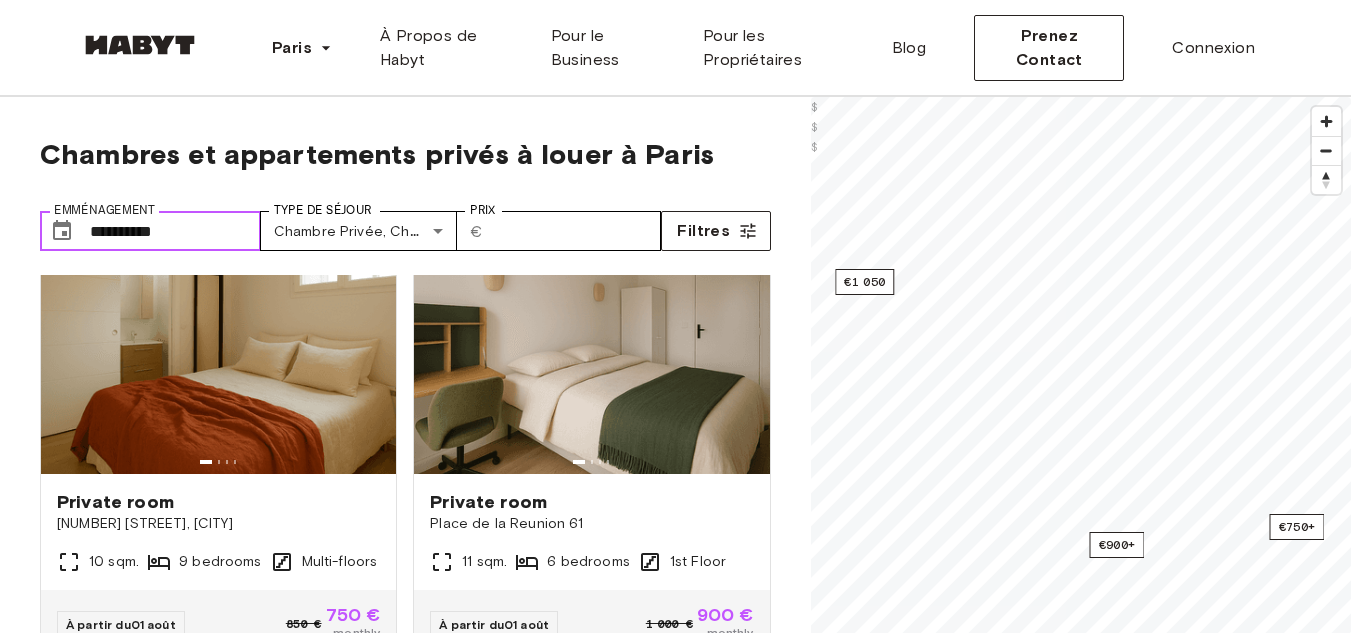 click on "**********" at bounding box center (175, 231) 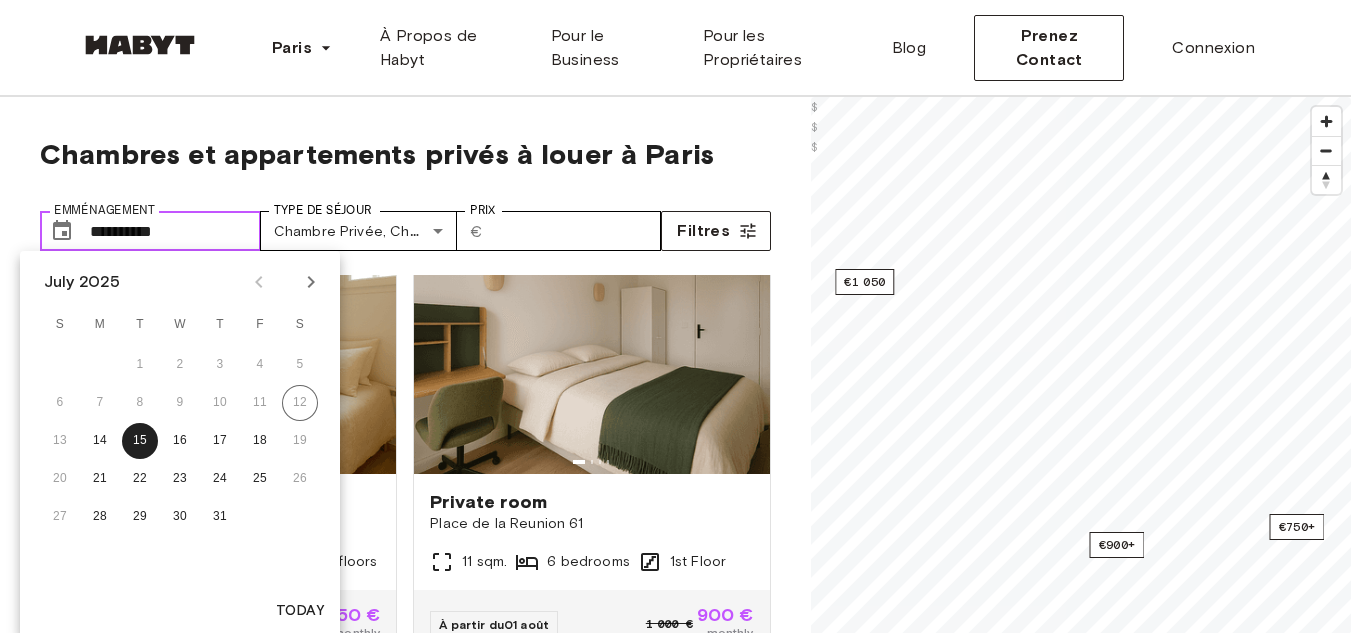 click on "**********" at bounding box center [175, 231] 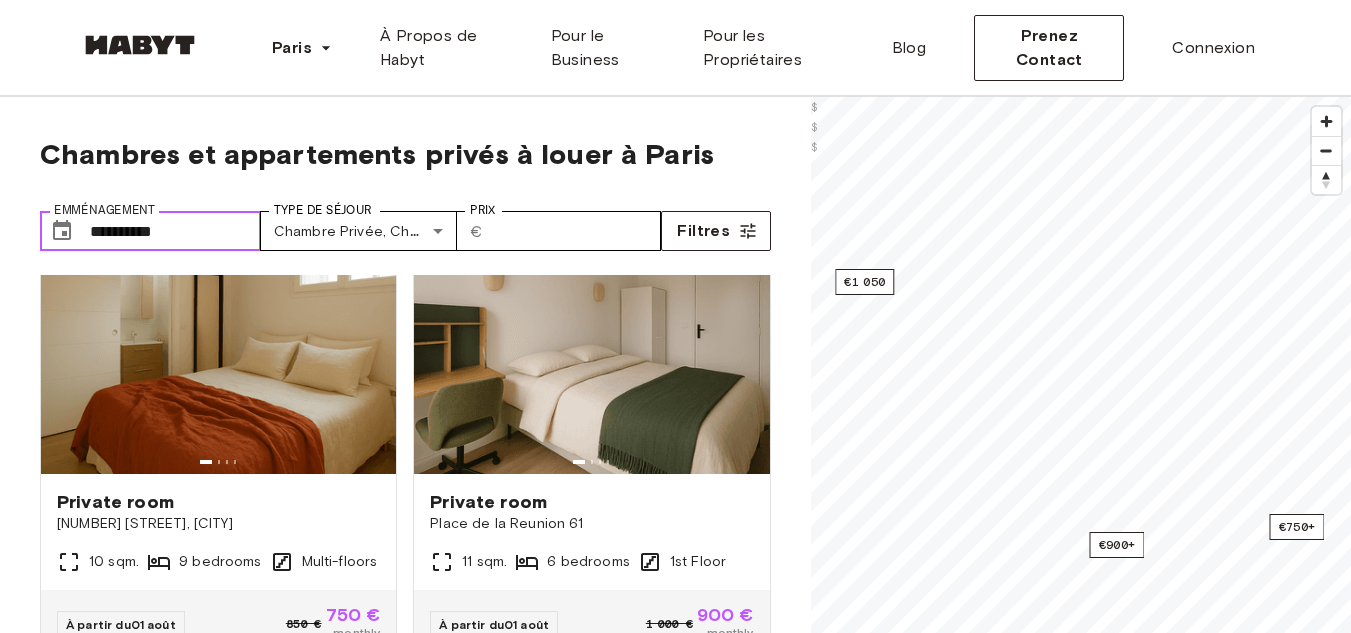 click on "**********" at bounding box center [175, 231] 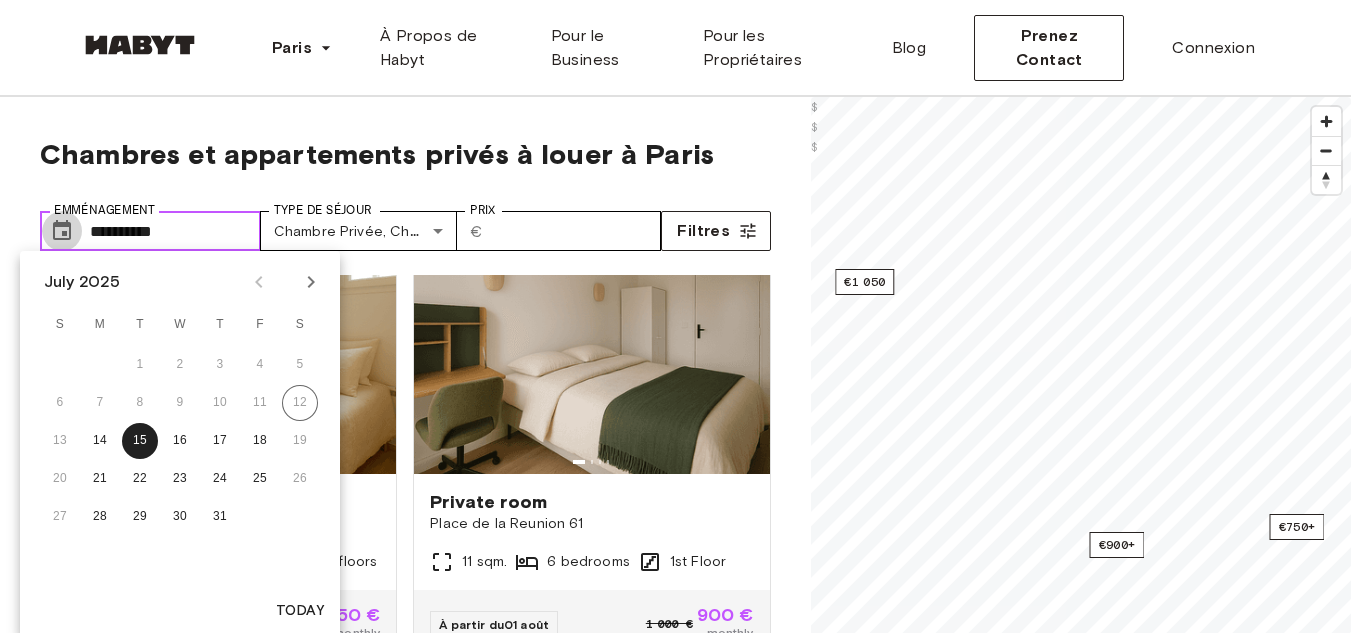 click 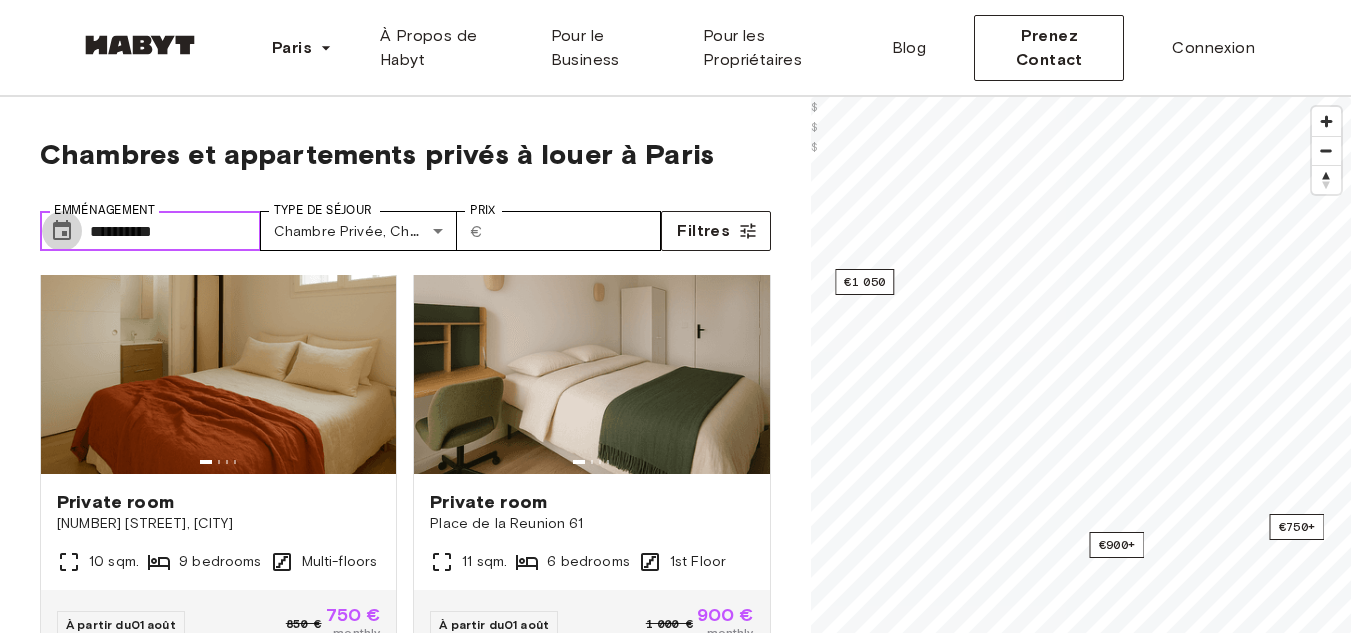 click 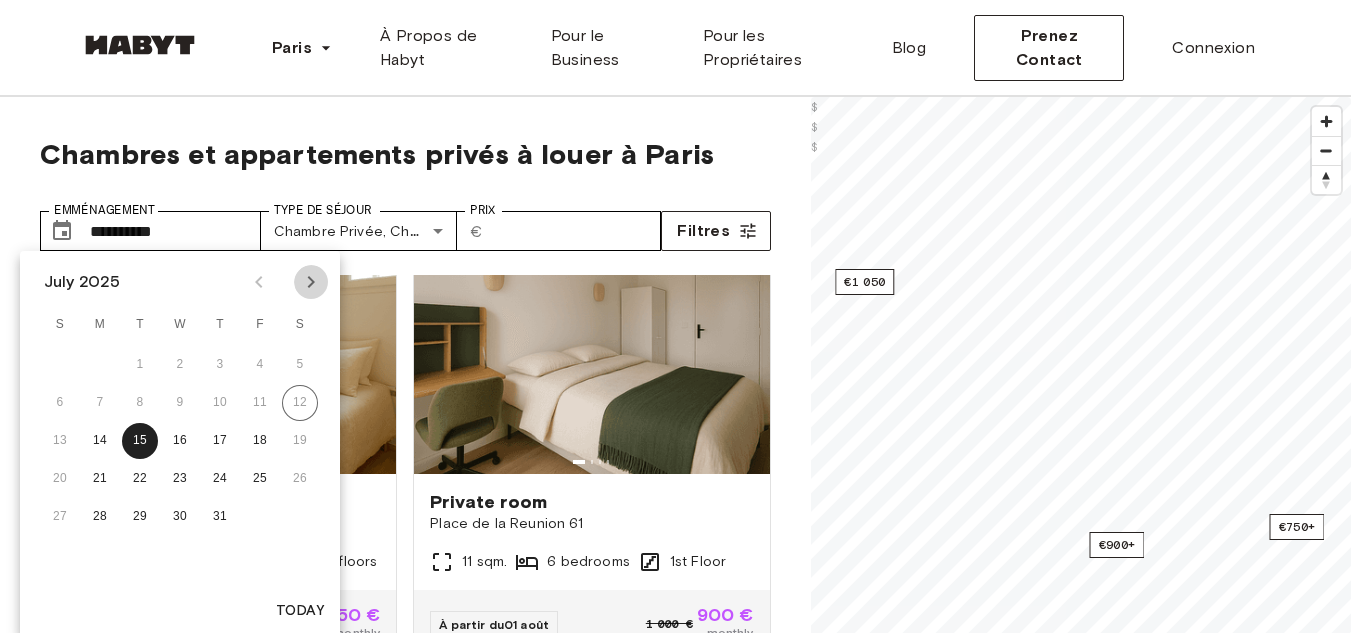 click 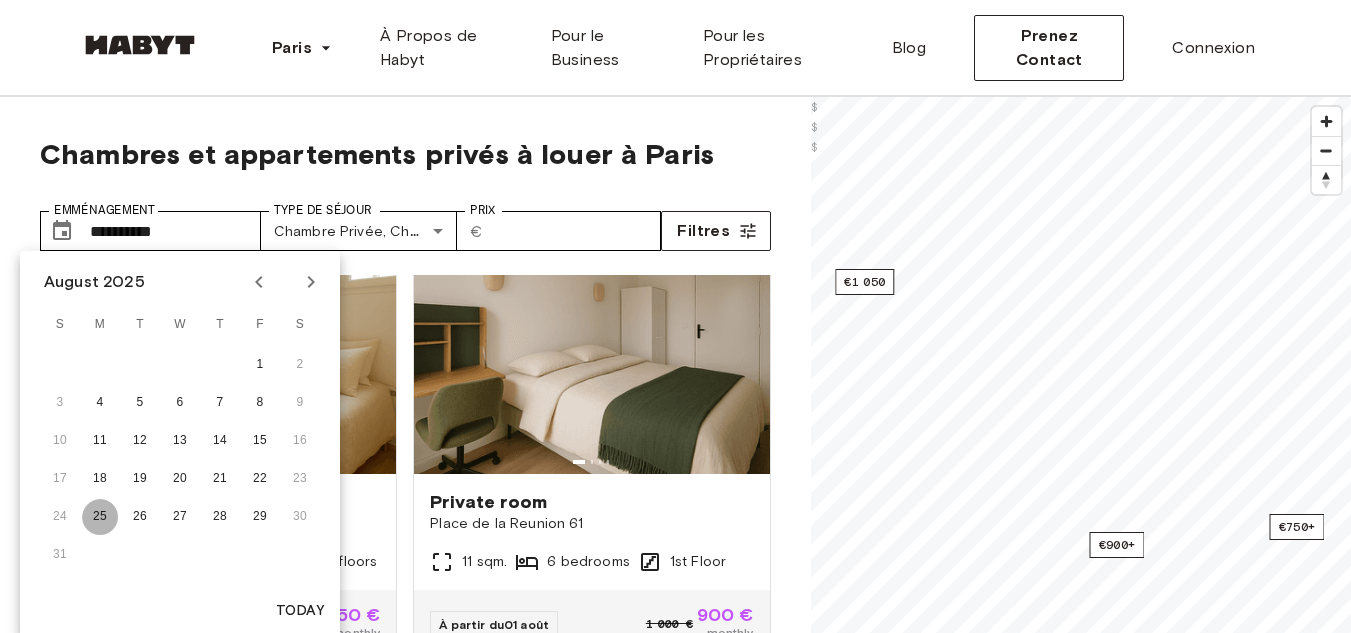 click on "25" at bounding box center [100, 517] 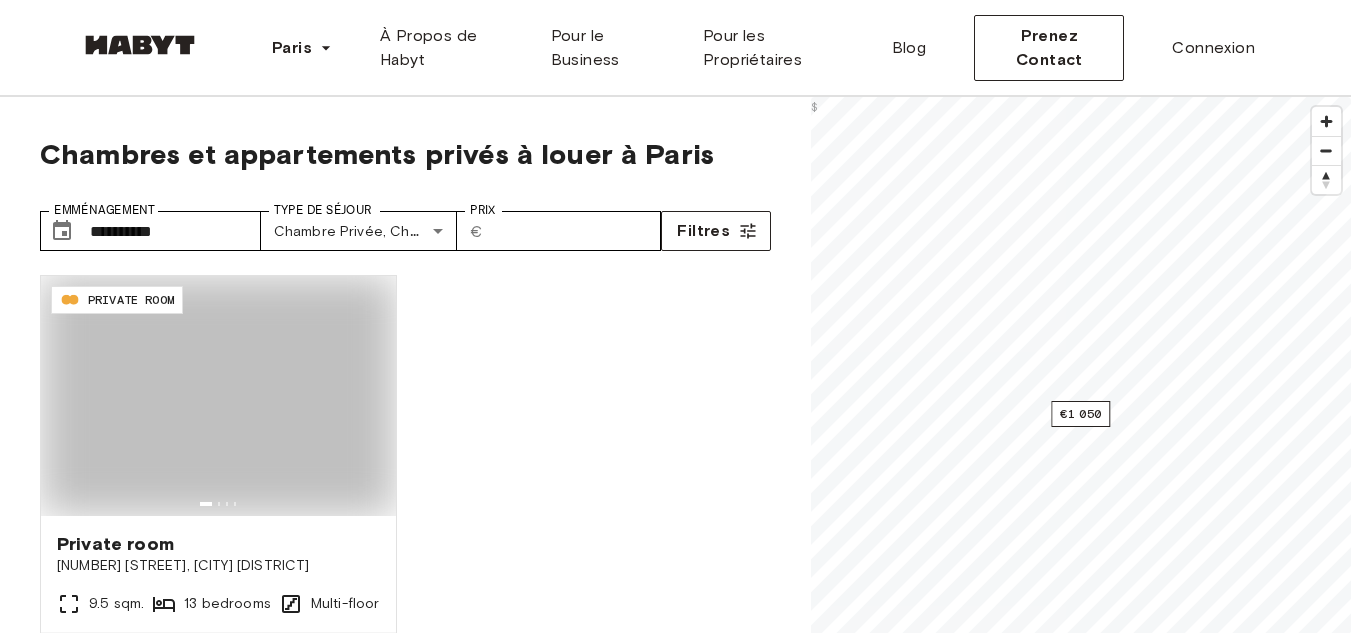 type on "**********" 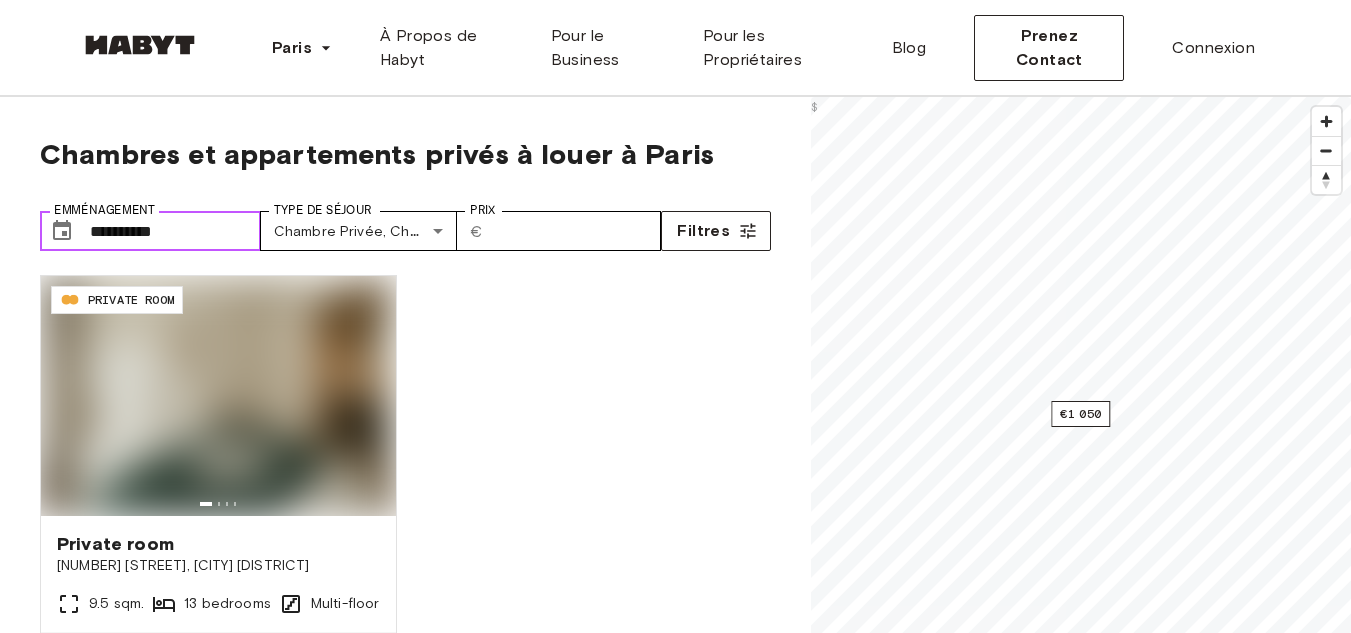 scroll, scrollTop: 0, scrollLeft: 0, axis: both 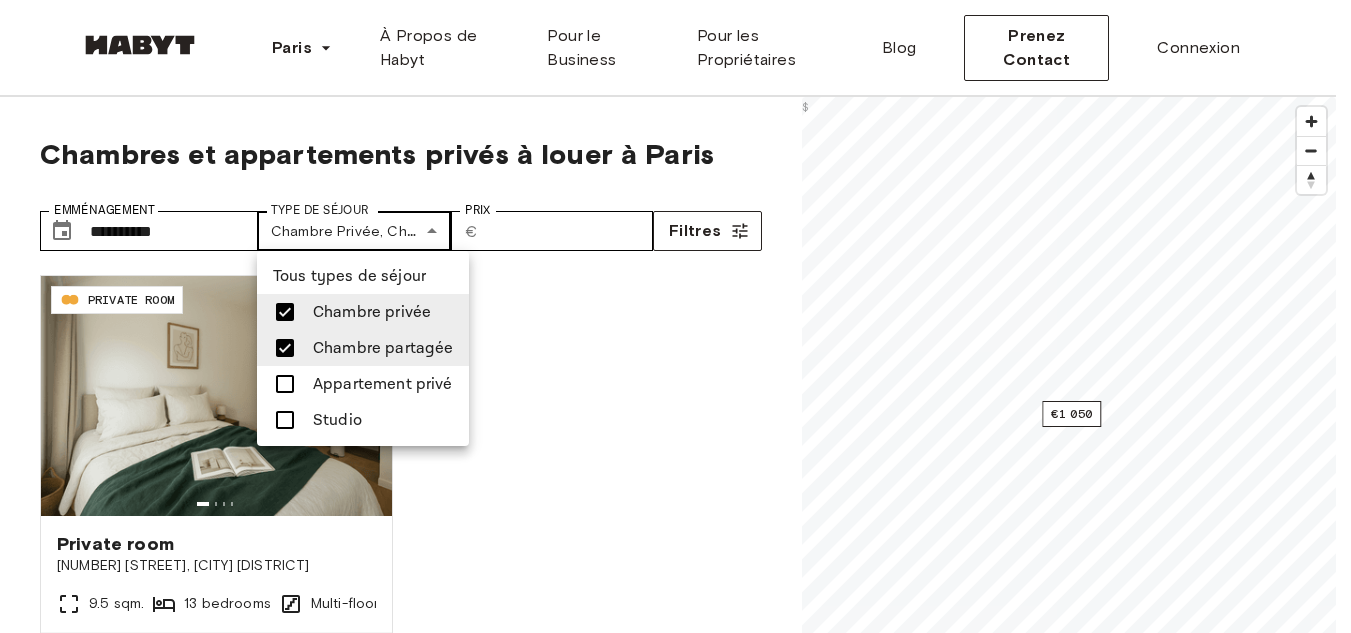 click on "[NUMBER] [STREET], [CITY] [DISTRICT]" at bounding box center (675, 2411) 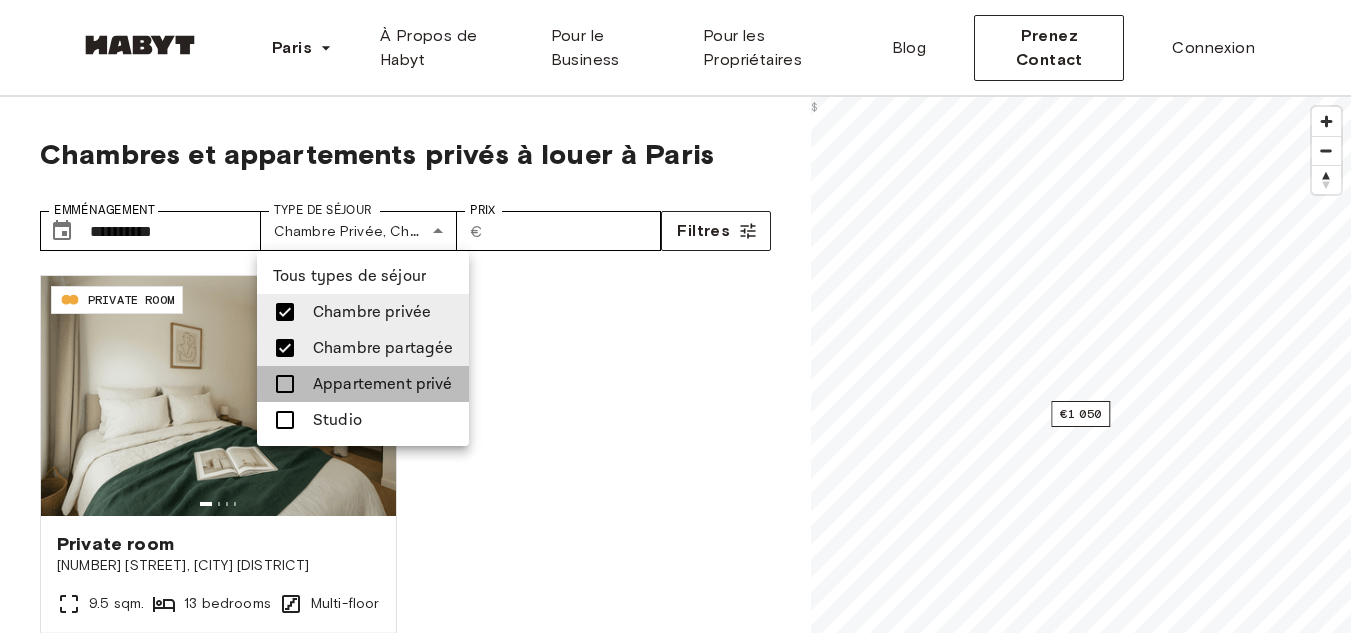 click on "Appartement privé" at bounding box center [383, 384] 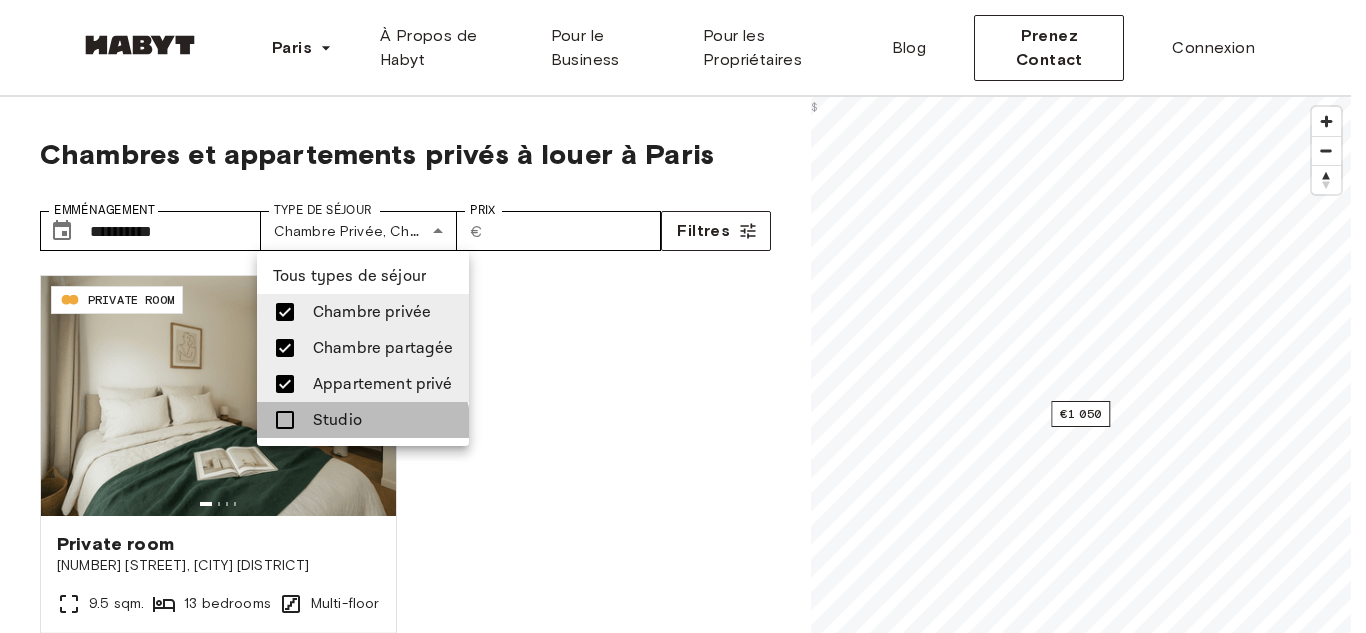 click on "Studio" at bounding box center (363, 420) 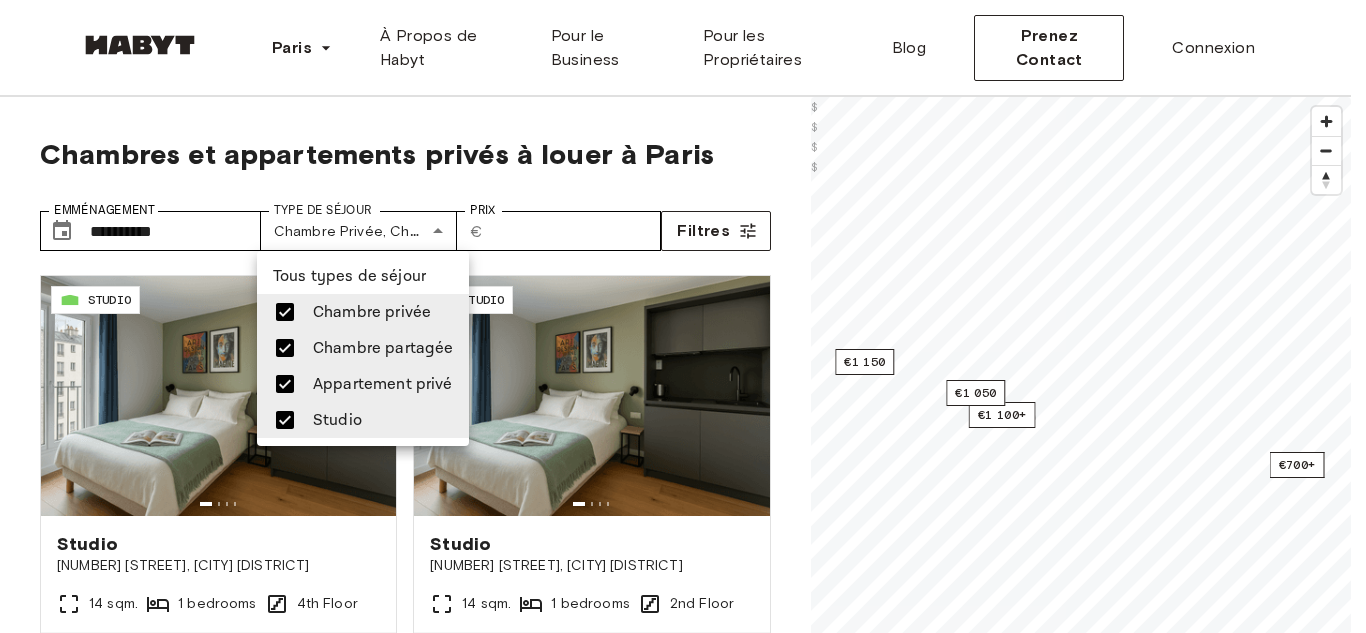 click at bounding box center (683, 316) 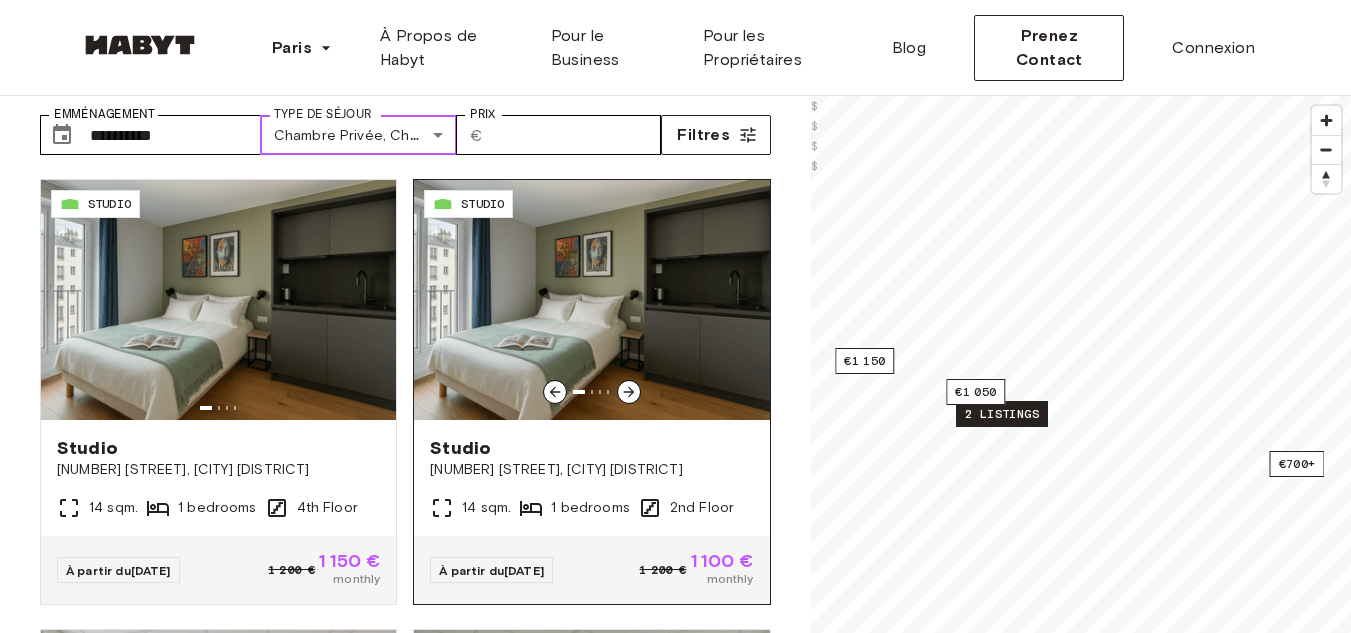 scroll, scrollTop: 95, scrollLeft: 0, axis: vertical 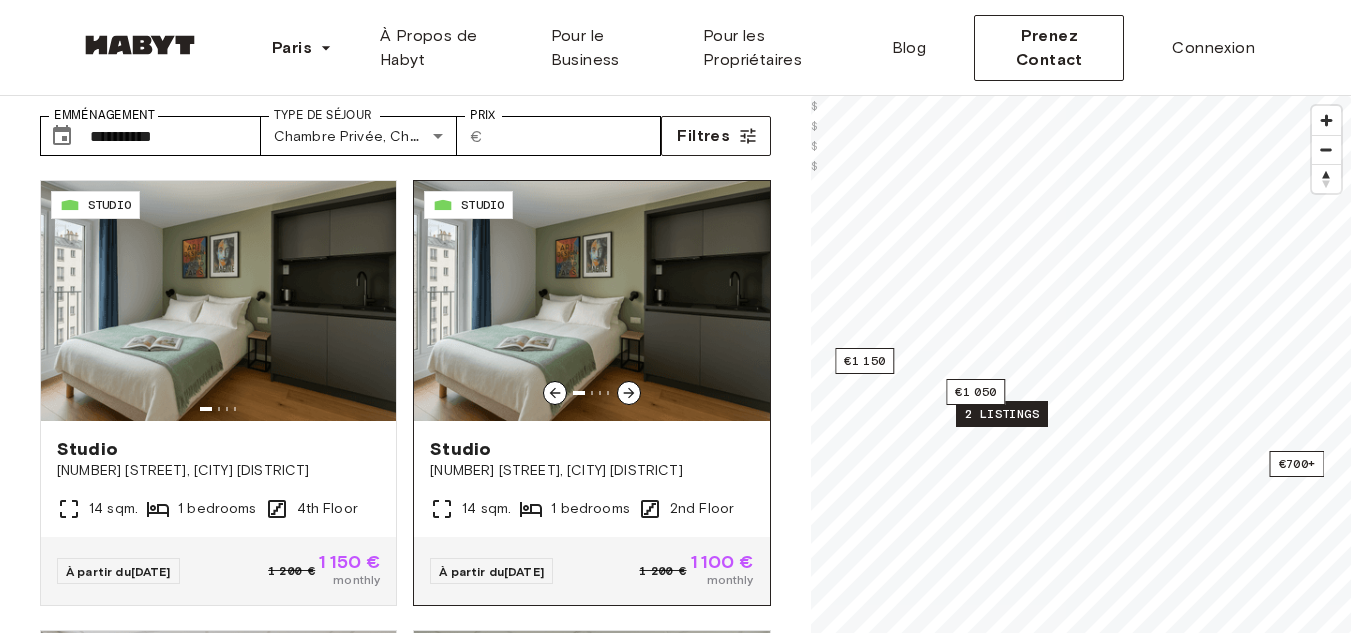 click 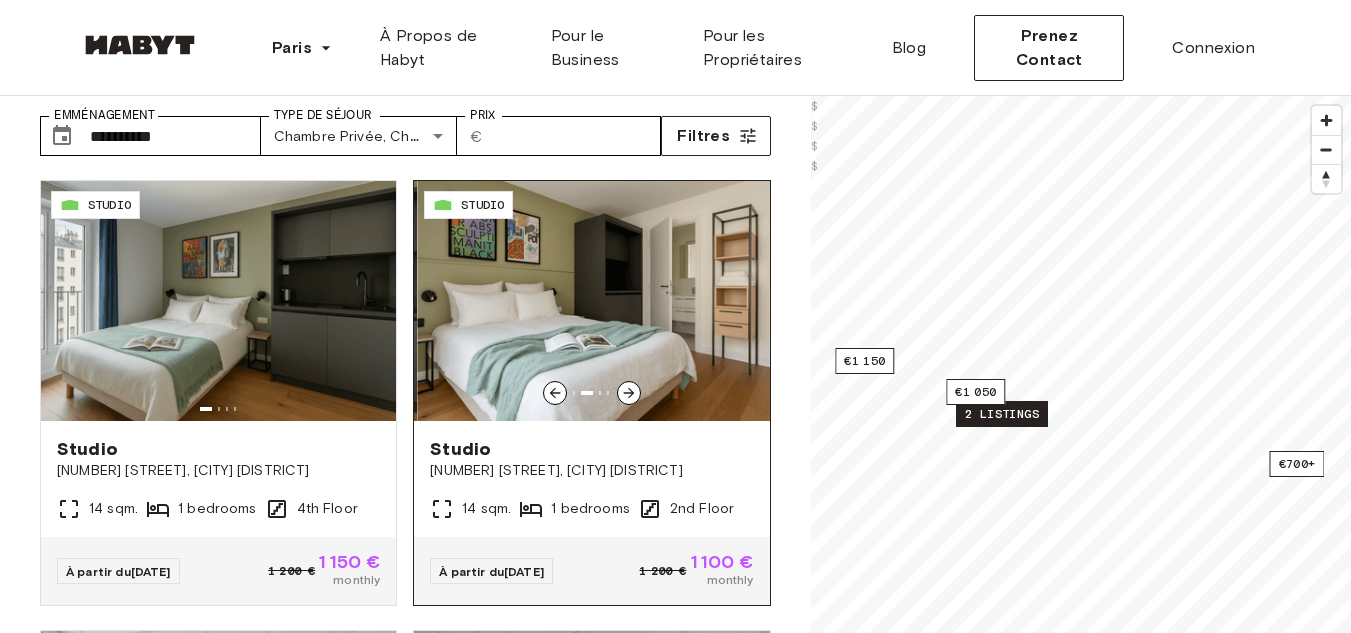 click 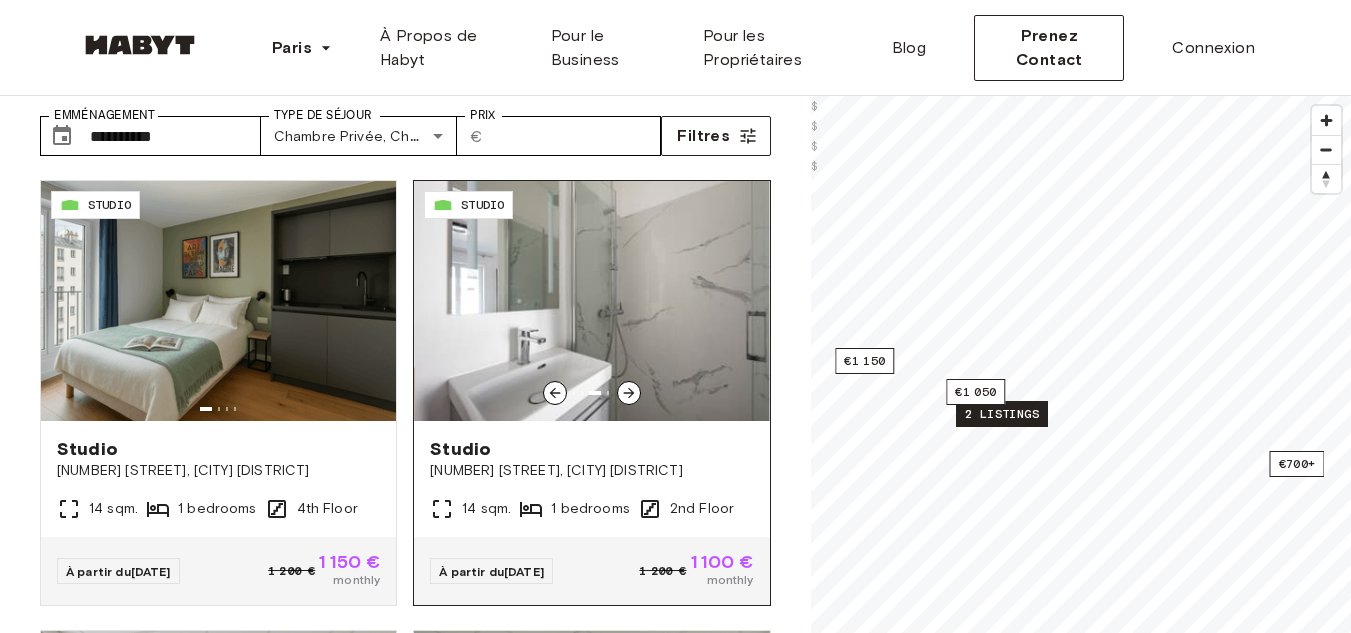 click 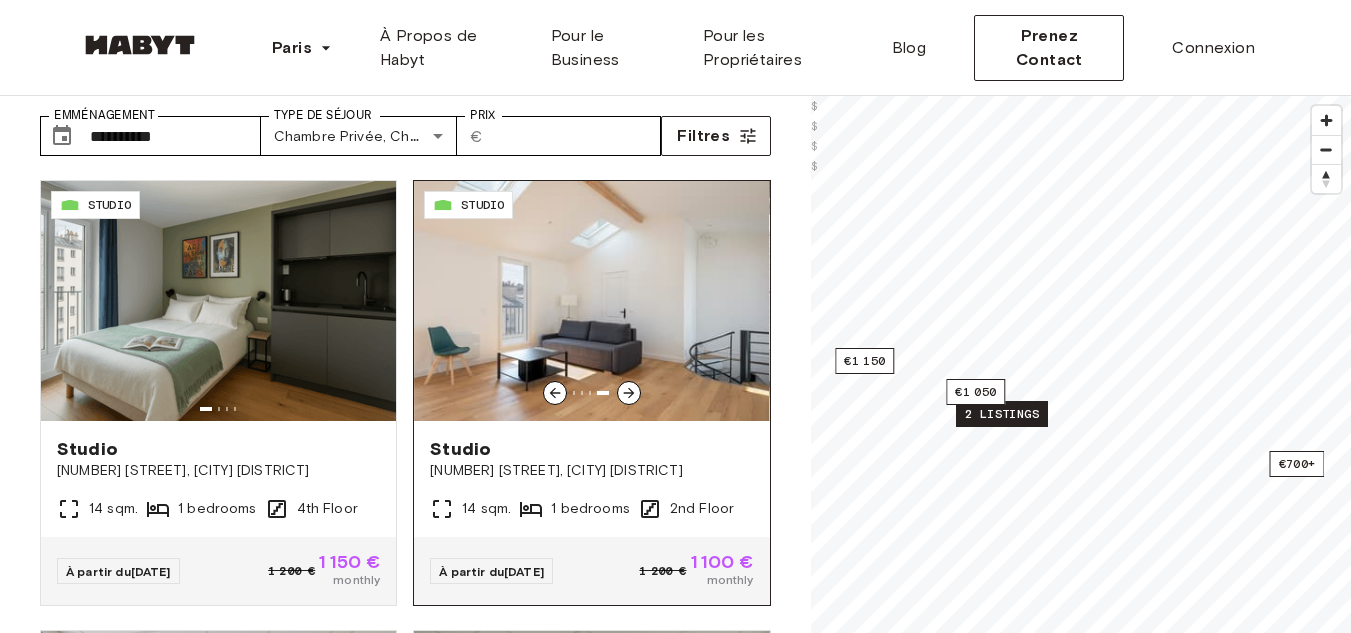 click 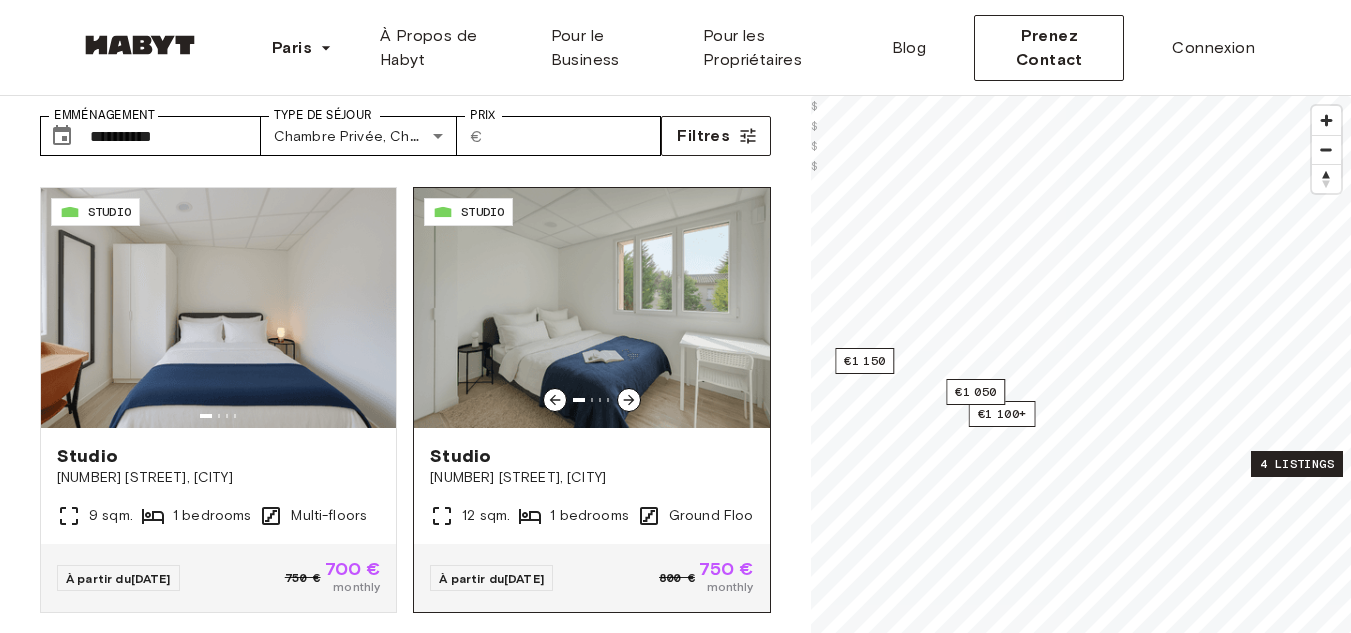 scroll, scrollTop: 442, scrollLeft: 0, axis: vertical 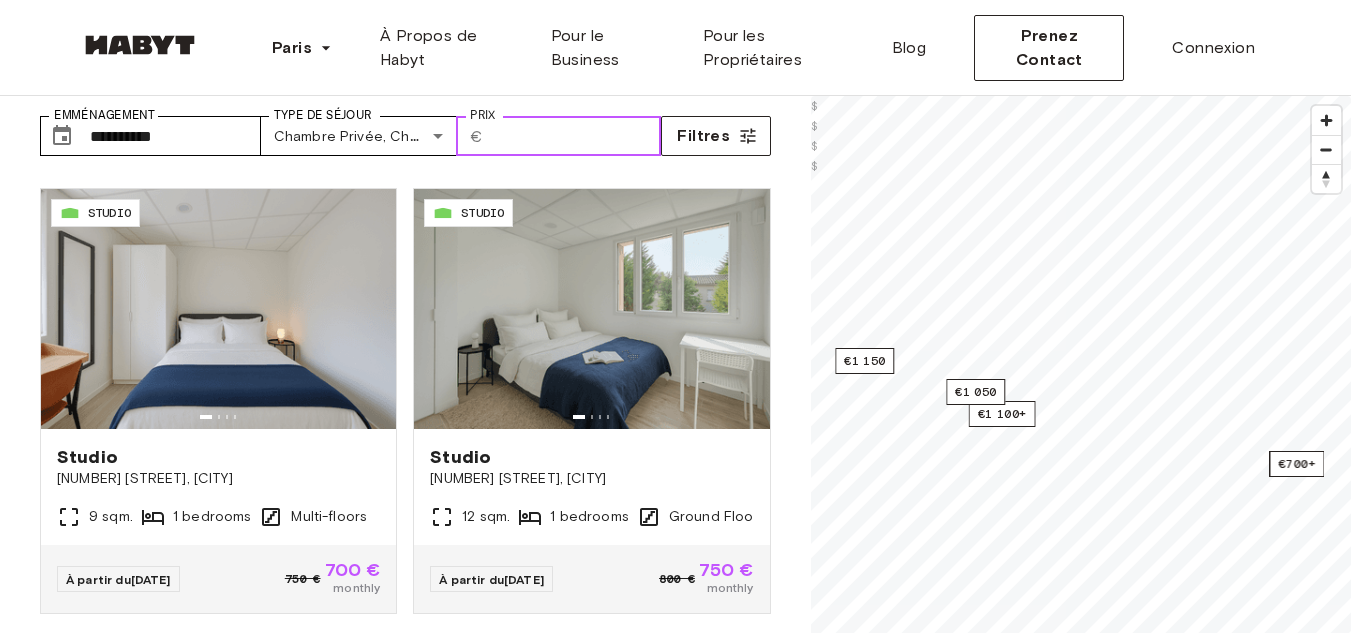 click on "Prix" at bounding box center [575, 136] 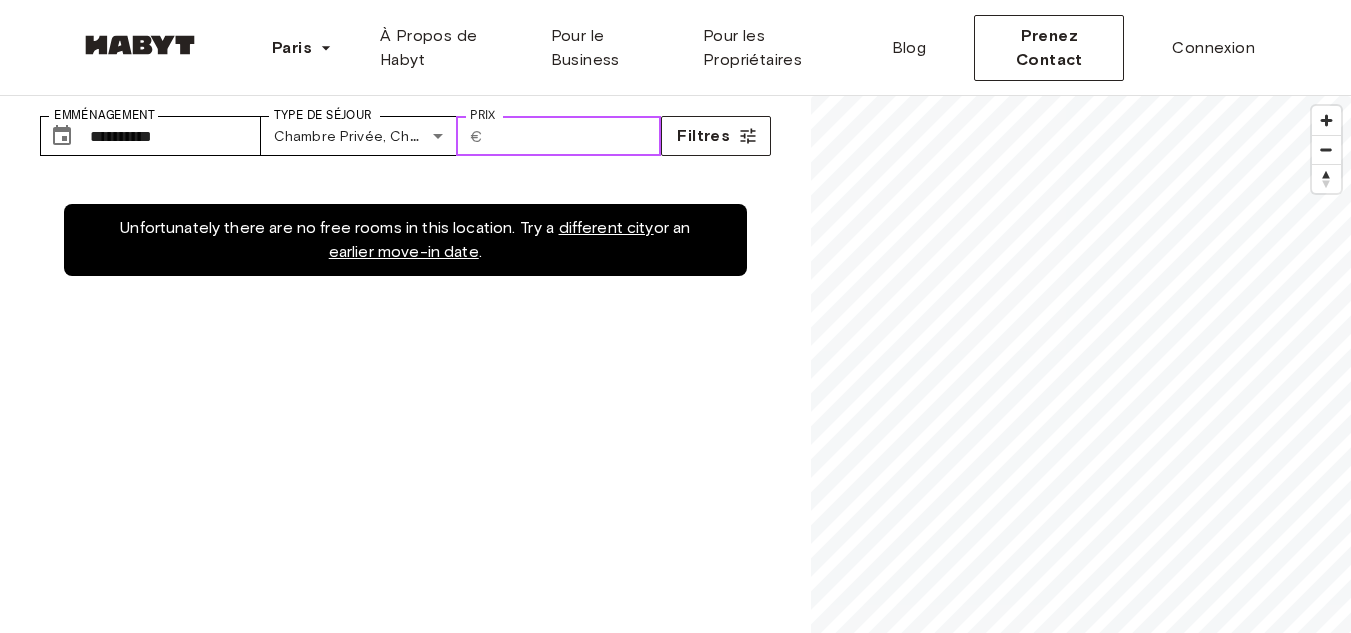 scroll, scrollTop: 0, scrollLeft: 0, axis: both 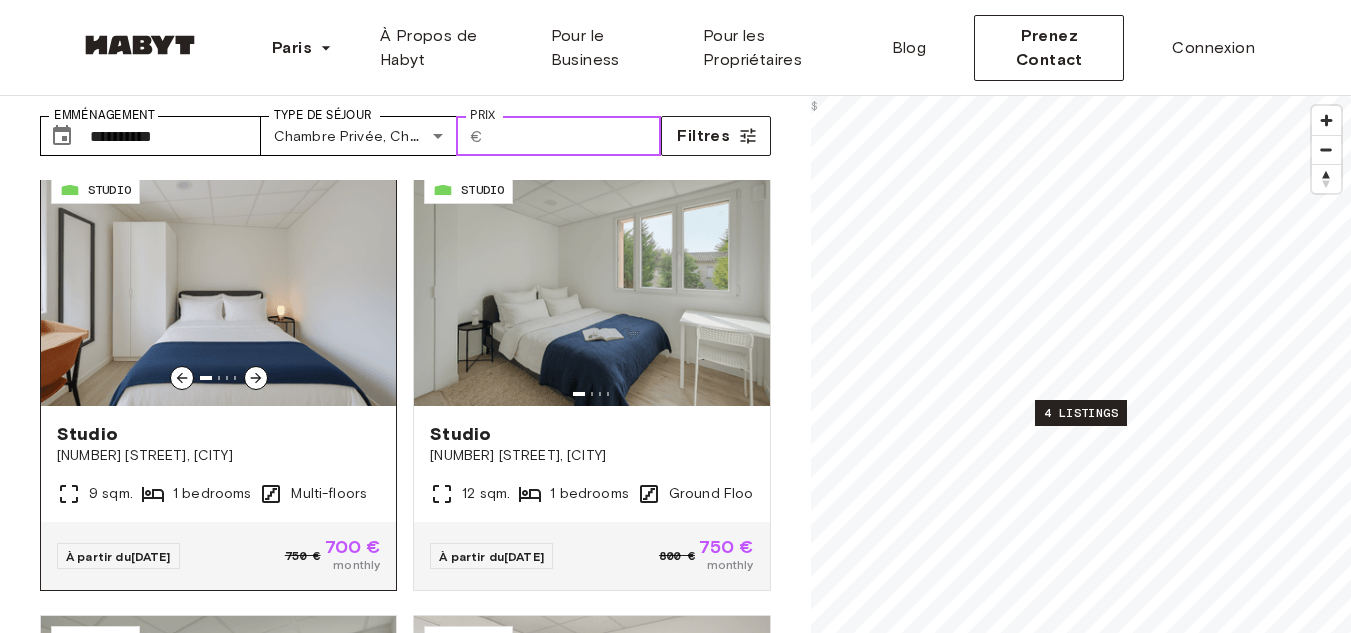 type on "***" 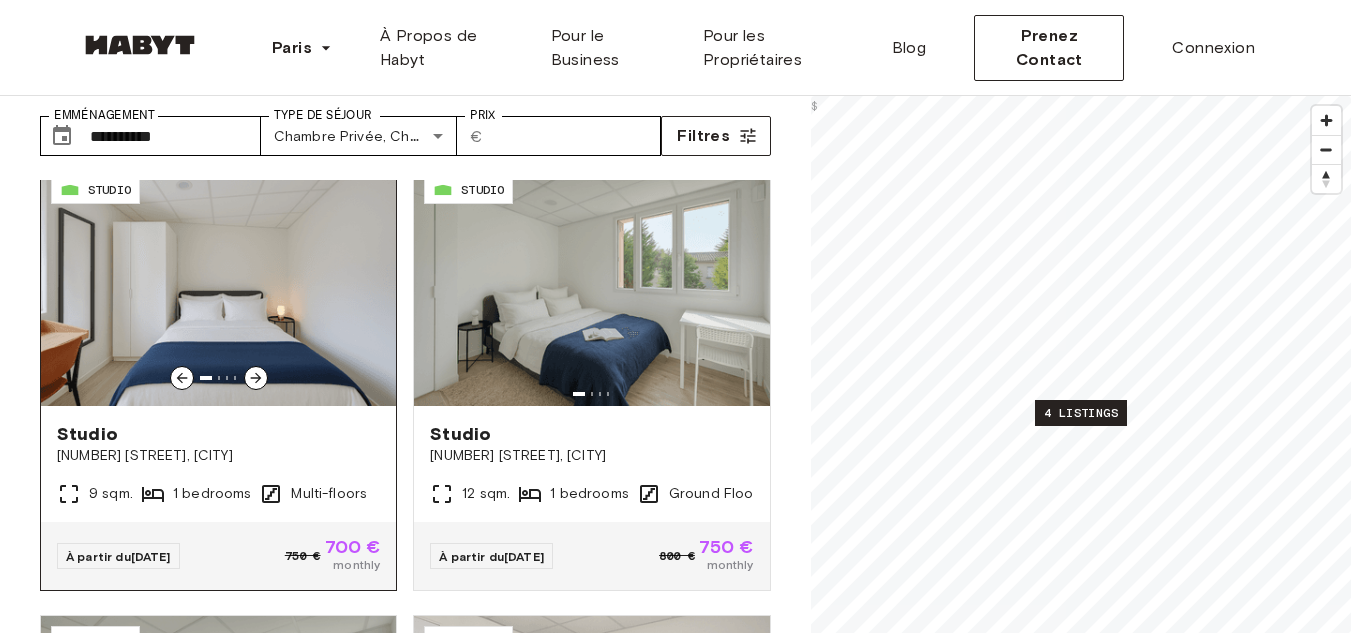 click 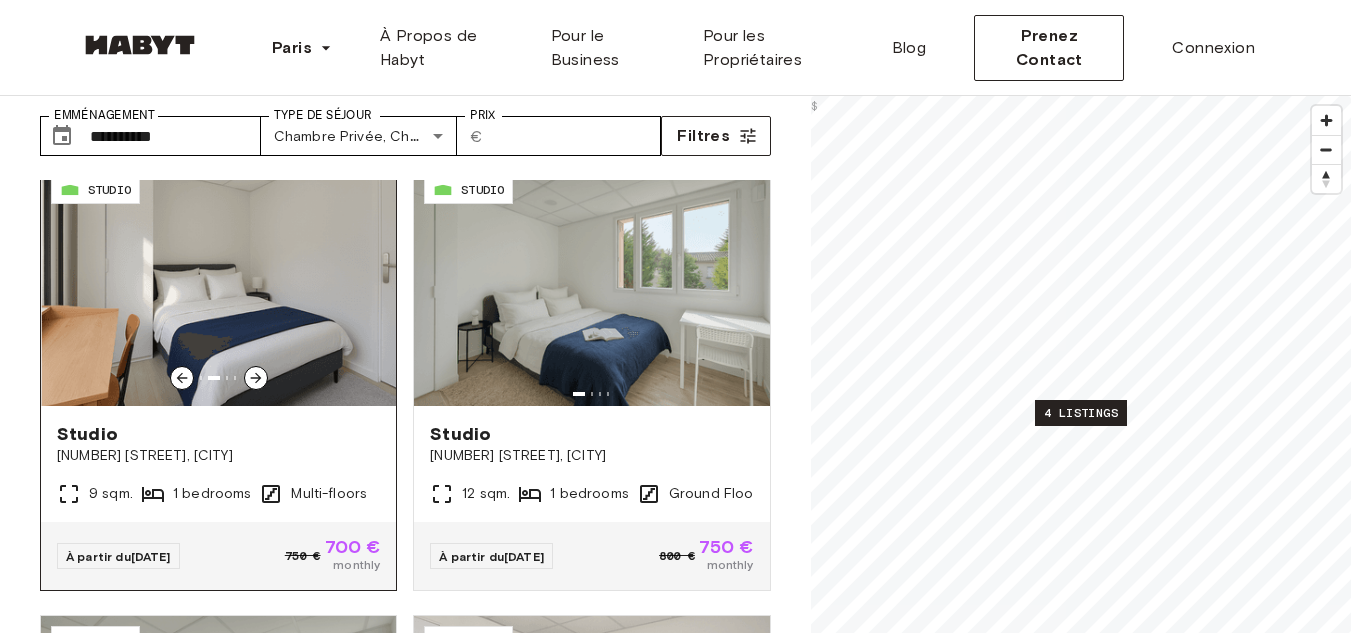 click 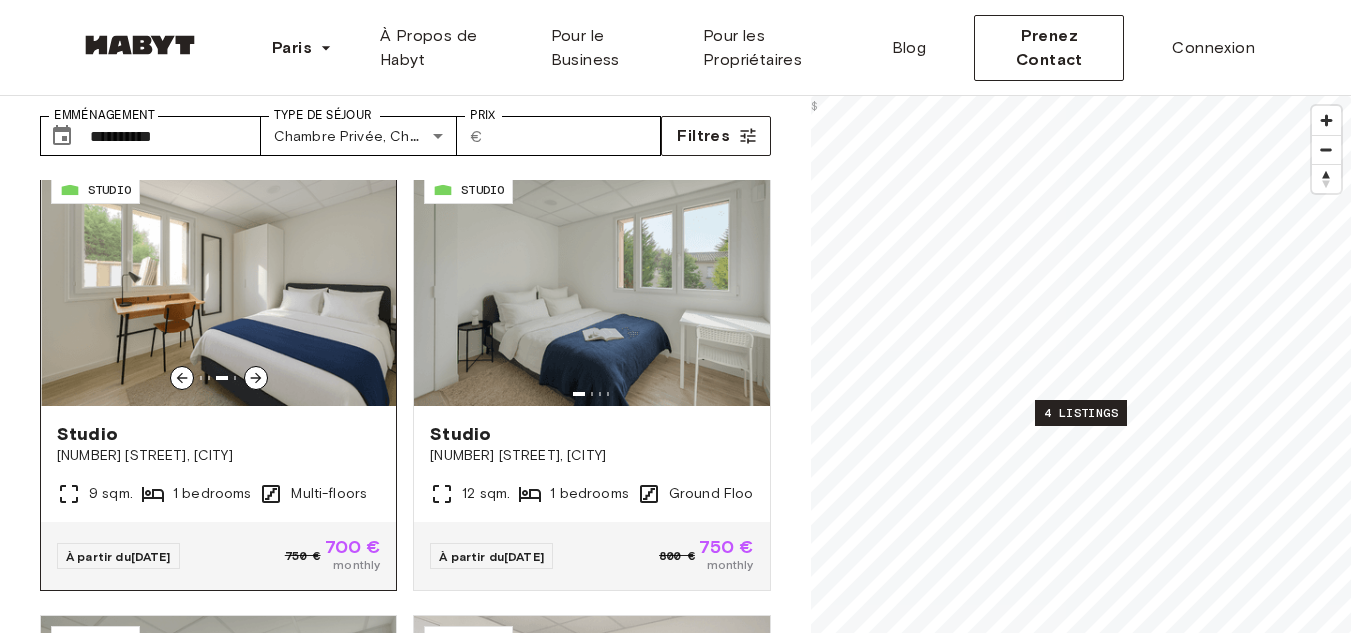 click at bounding box center [218, 286] 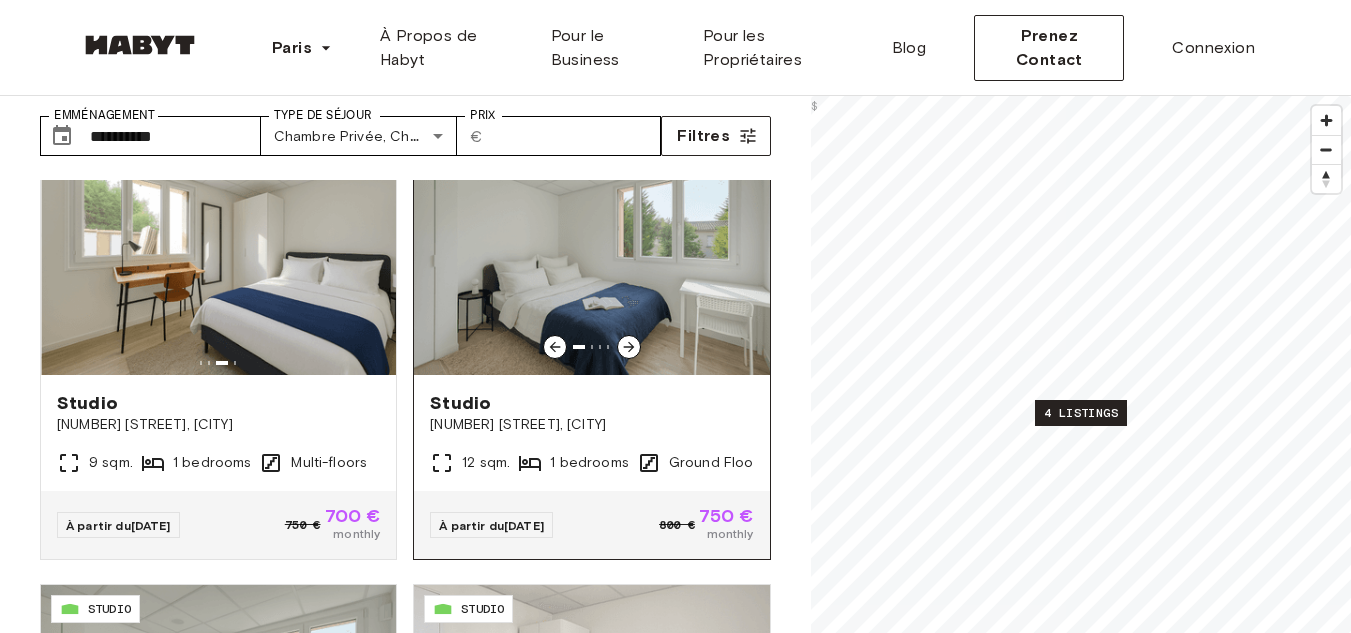 scroll, scrollTop: 53, scrollLeft: 0, axis: vertical 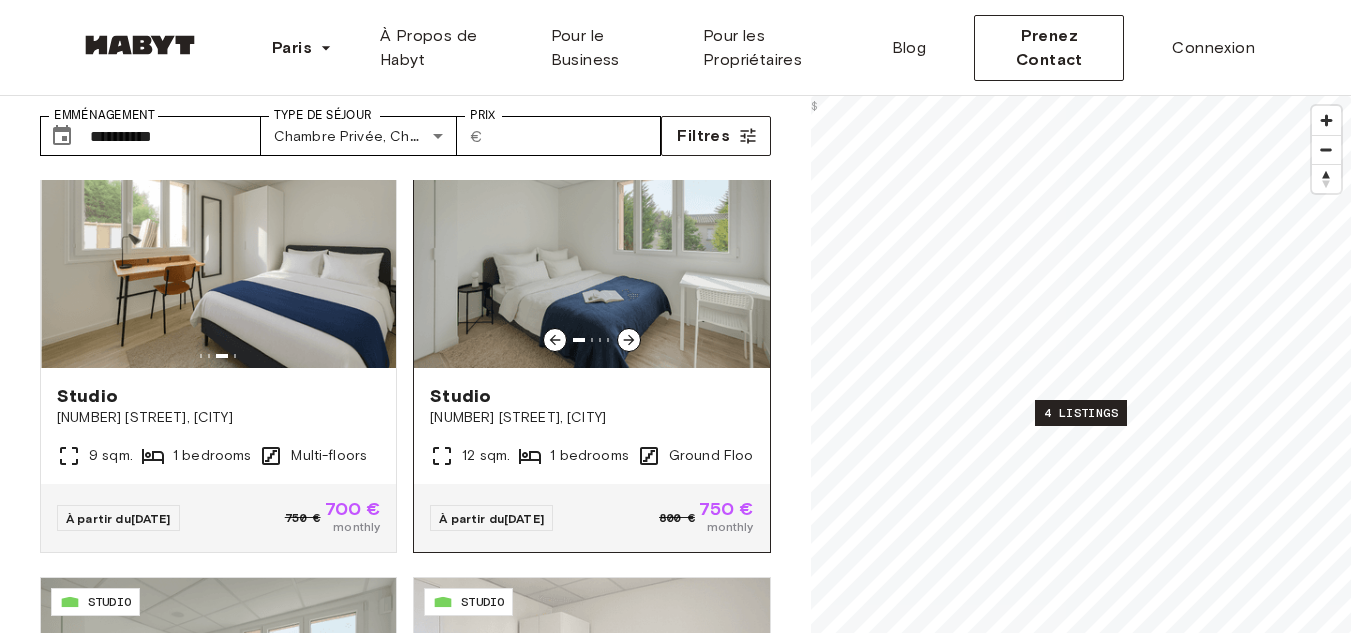 click at bounding box center [629, 340] 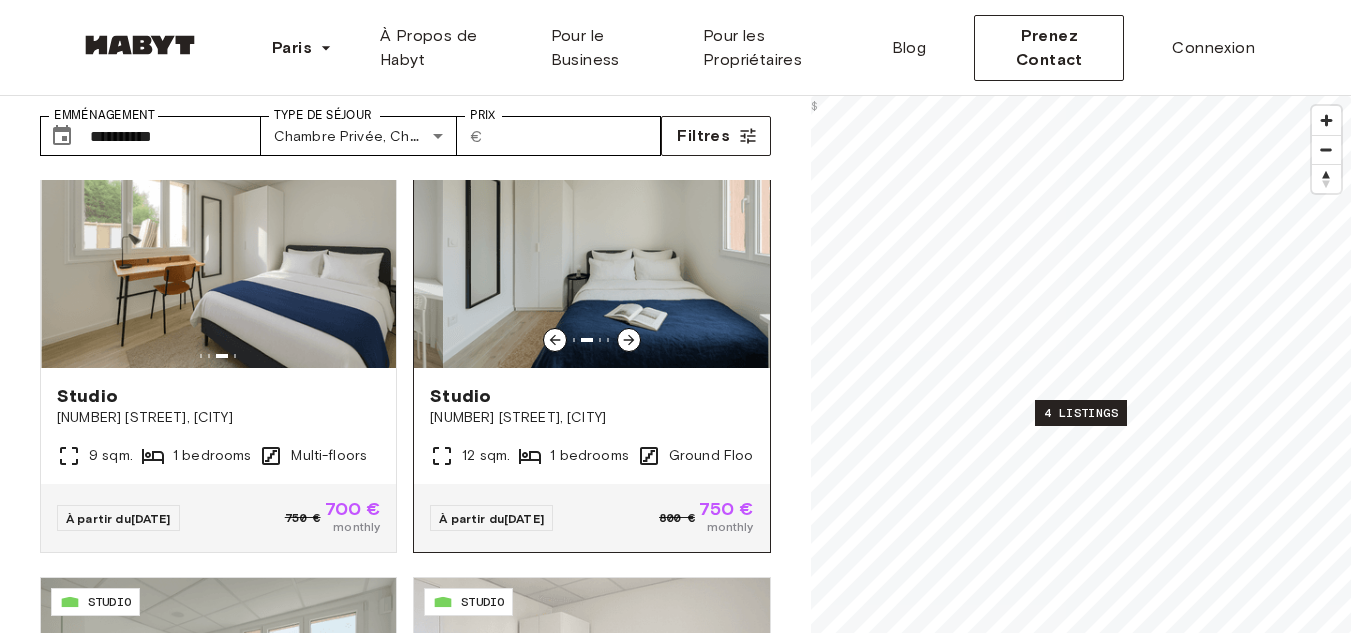 scroll, scrollTop: 11, scrollLeft: 0, axis: vertical 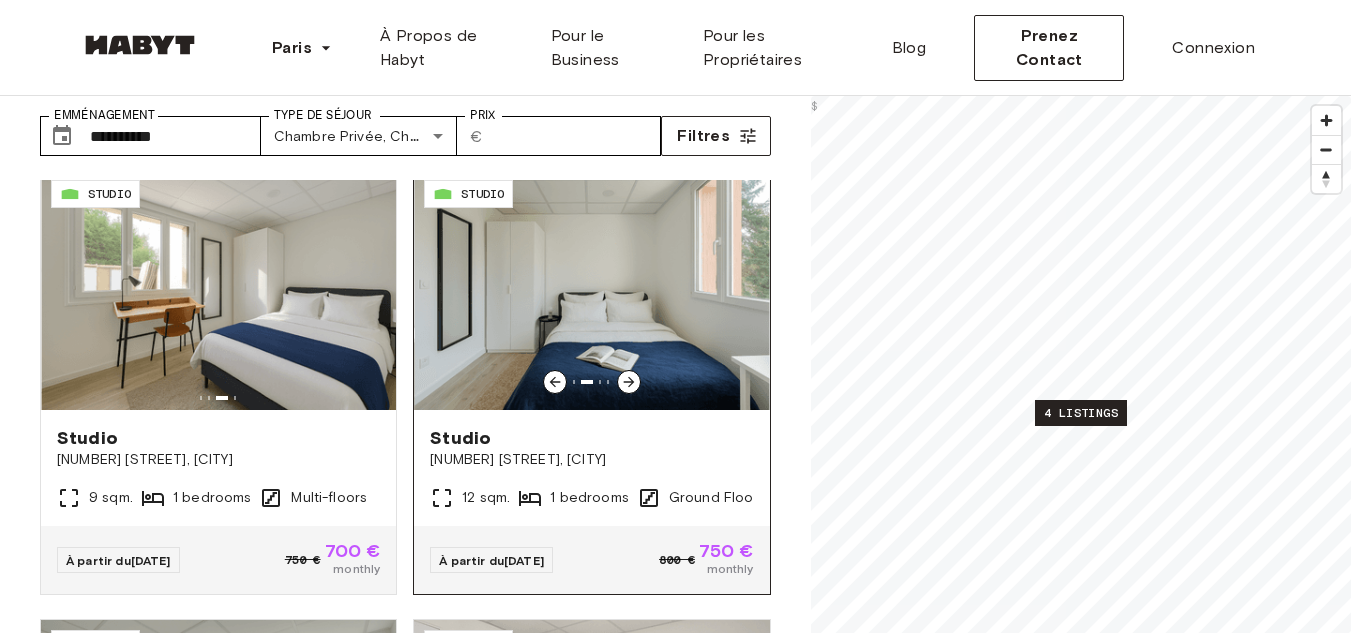 click at bounding box center (591, 290) 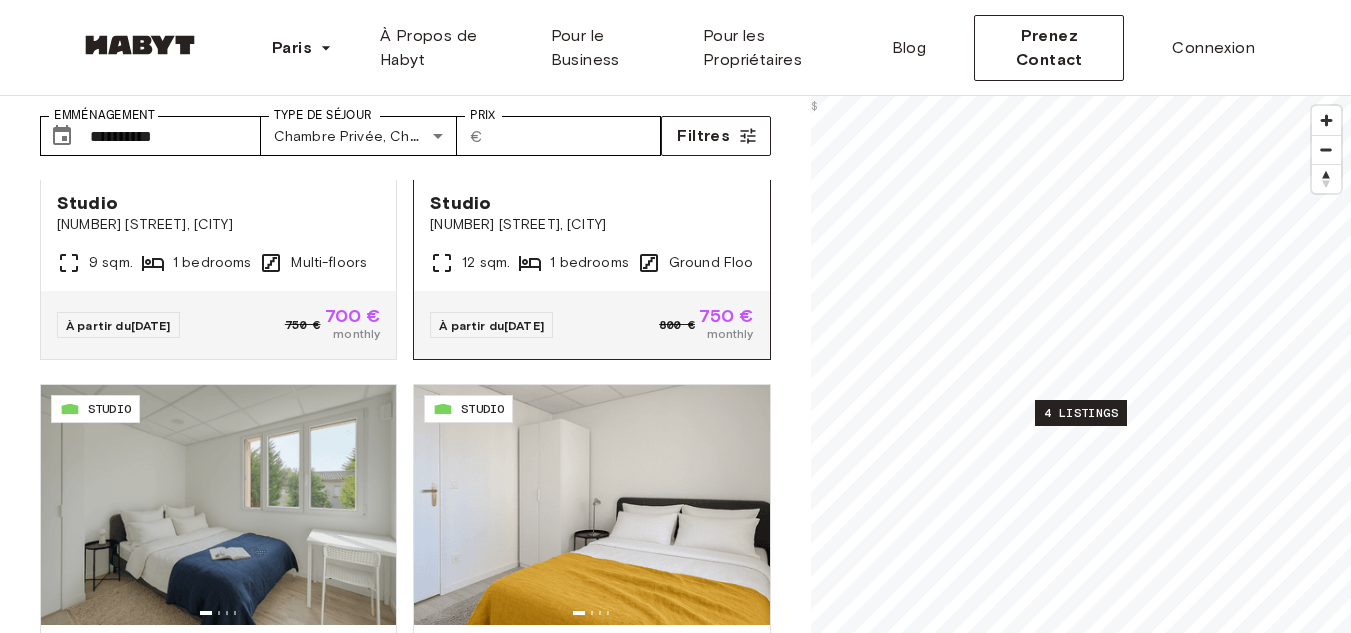 scroll, scrollTop: 298, scrollLeft: 0, axis: vertical 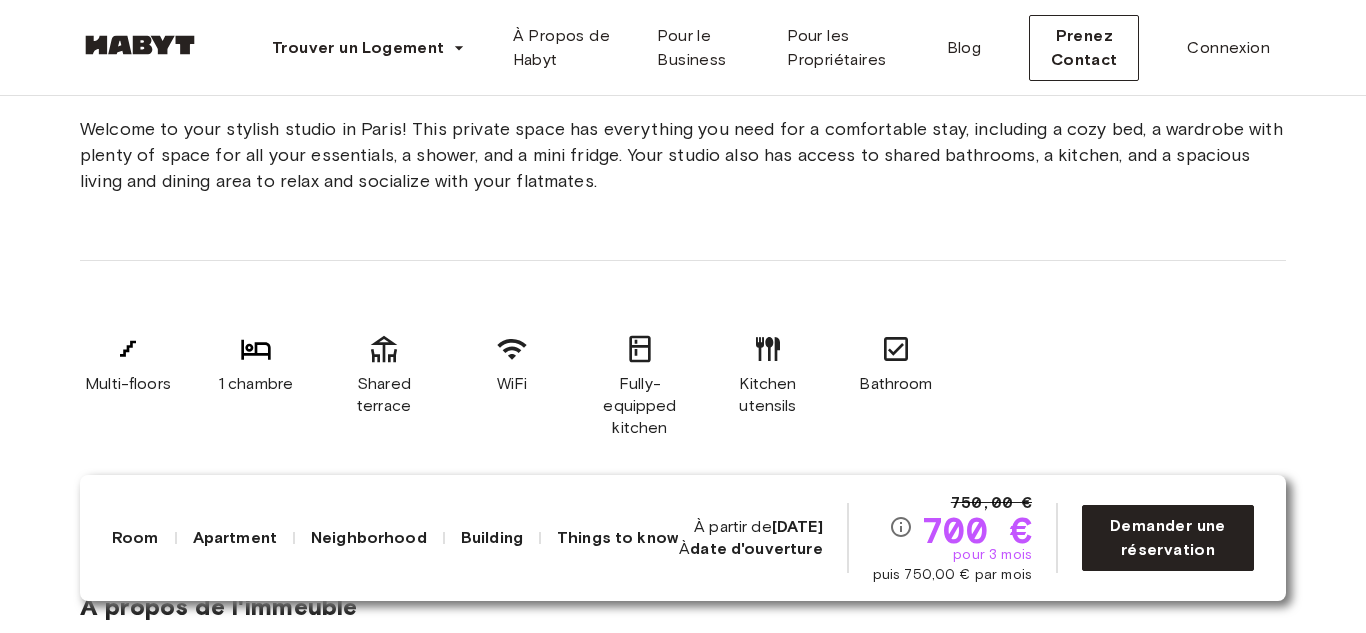click on "Welcome to your stylish studio in Paris! This private space has everything you need for a comfortable stay, including a cozy bed, a wardrobe with plenty of space for all your essentials, a shower, and a mini fridge. Your studio also has access to shared bathrooms, a kitchen, and a spacious living and dining area to relax and socialize with your flatmates." at bounding box center [683, 155] 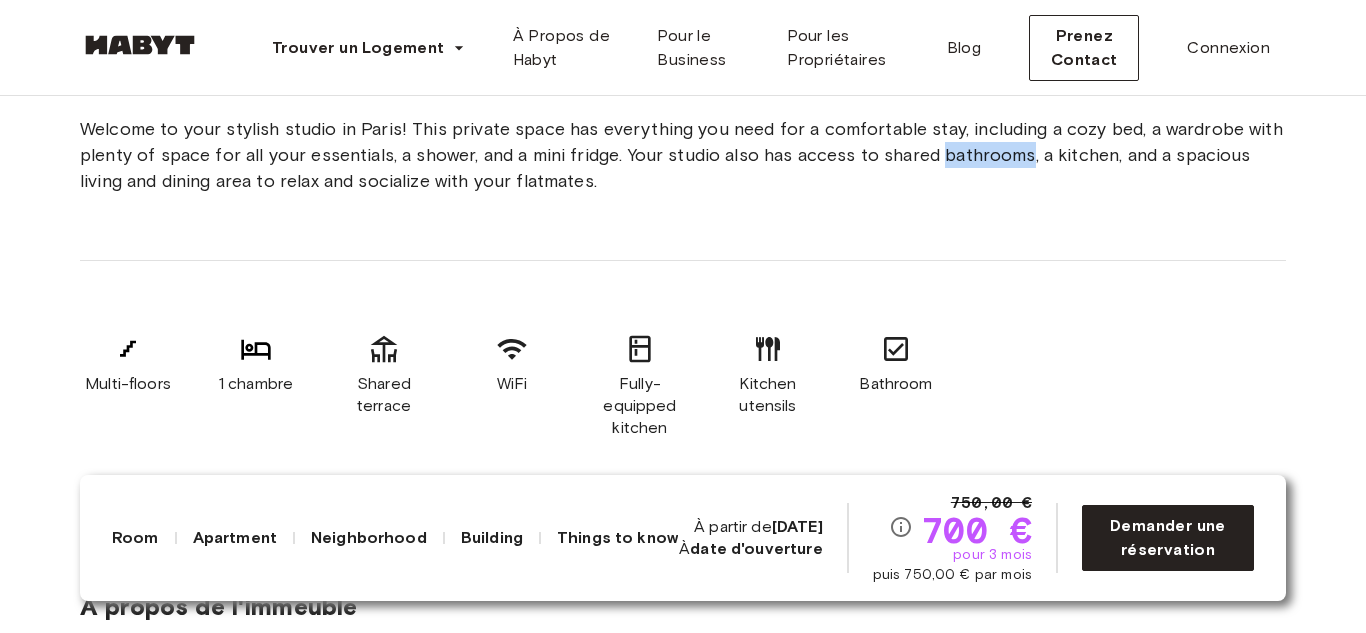 click on "Welcome to your stylish studio in Paris! This private space has everything you need for a comfortable stay, including a cozy bed, a wardrobe with plenty of space for all your essentials, a shower, and a mini fridge. Your studio also has access to shared bathrooms, a kitchen, and a spacious living and dining area to relax and socialize with your flatmates." at bounding box center (683, 155) 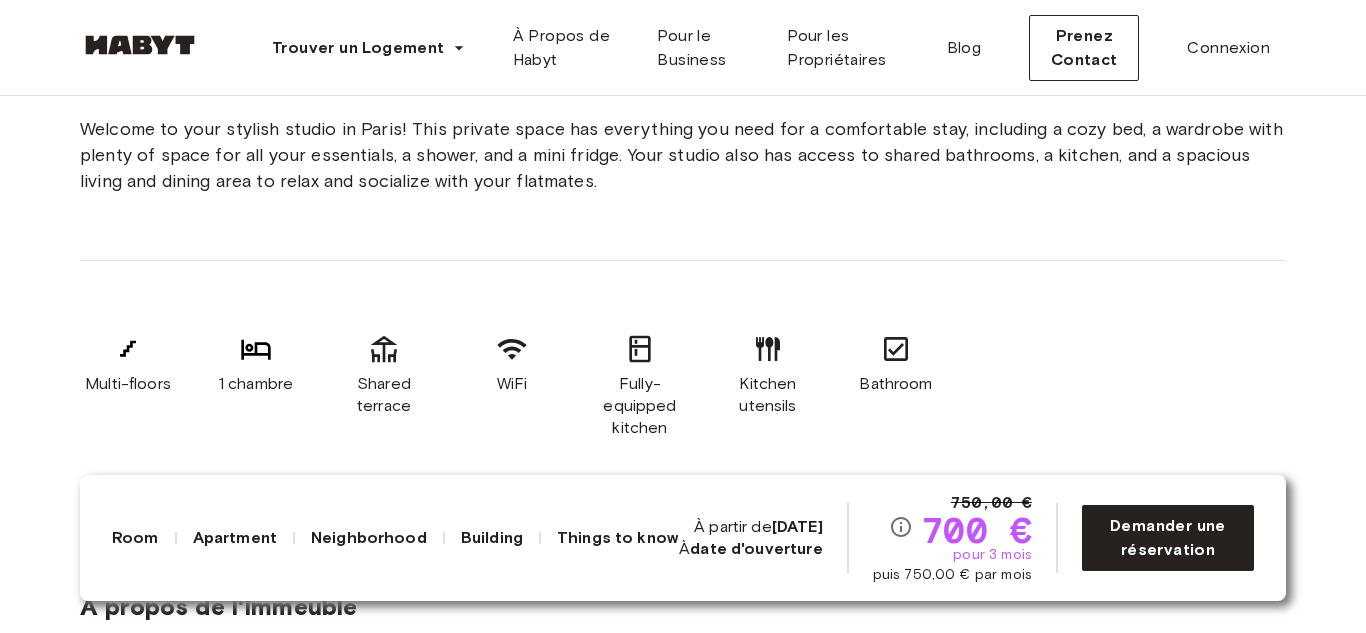 click on "Welcome to your stylish studio in Paris! This private space has everything you need for a comfortable stay, including a cozy bed, a wardrobe with plenty of space for all your essentials, a shower, and a mini fridge. Your studio also has access to shared bathrooms, a kitchen, and a spacious living and dining area to relax and socialize with your flatmates." at bounding box center [683, 155] 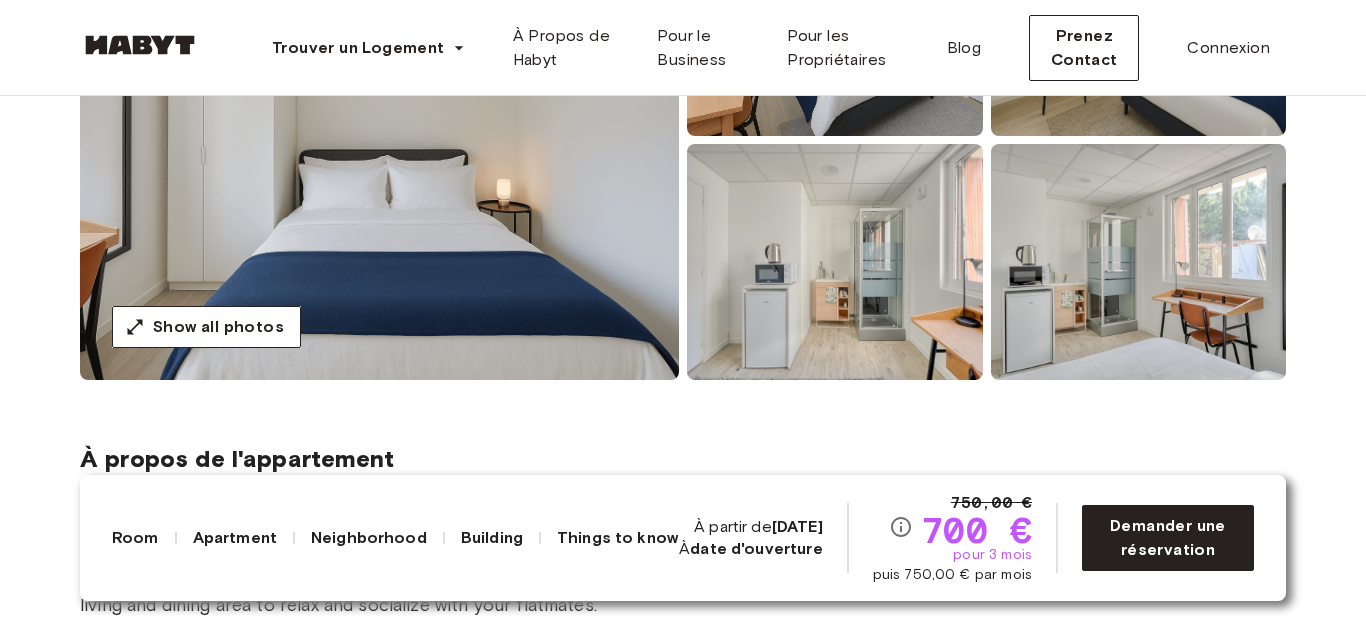 scroll, scrollTop: 371, scrollLeft: 0, axis: vertical 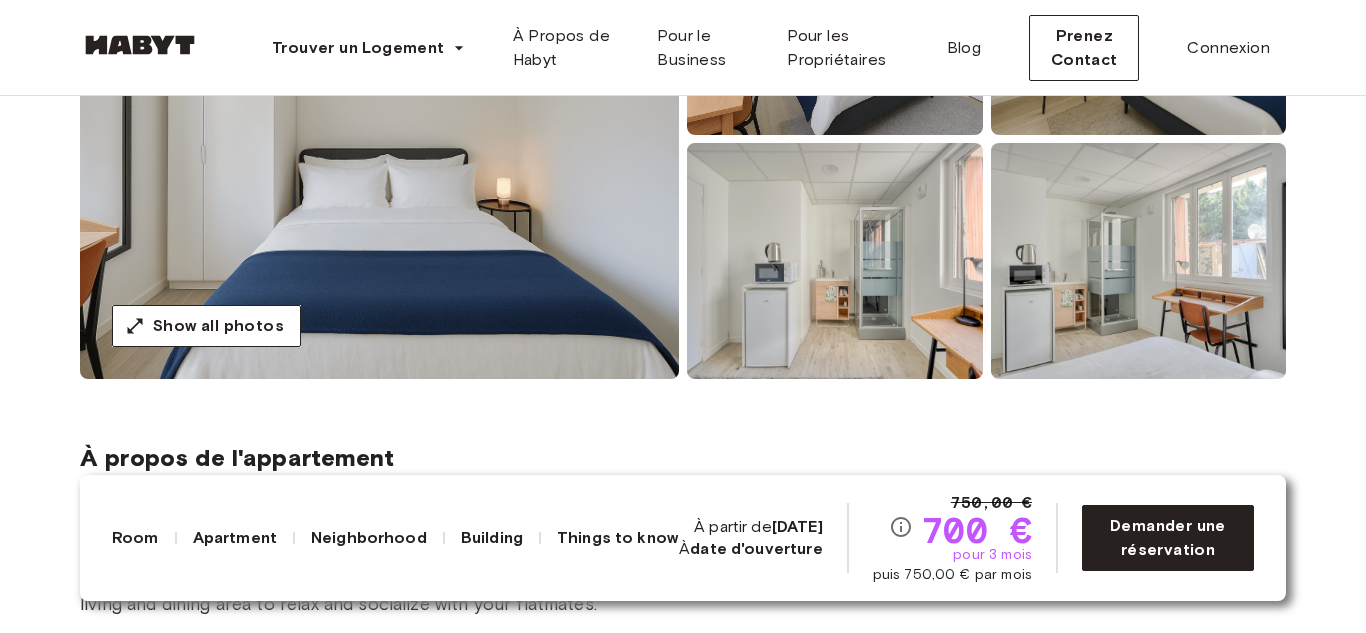 click at bounding box center [835, 261] 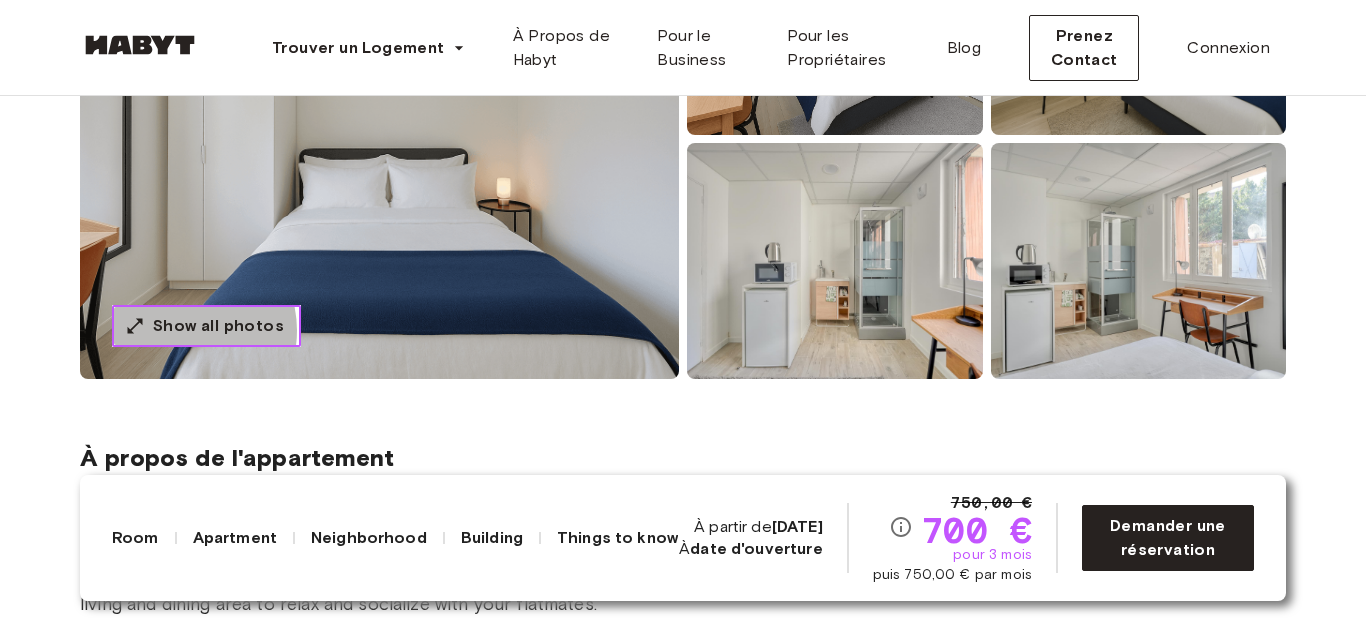 click on "Show all photos" at bounding box center (218, 326) 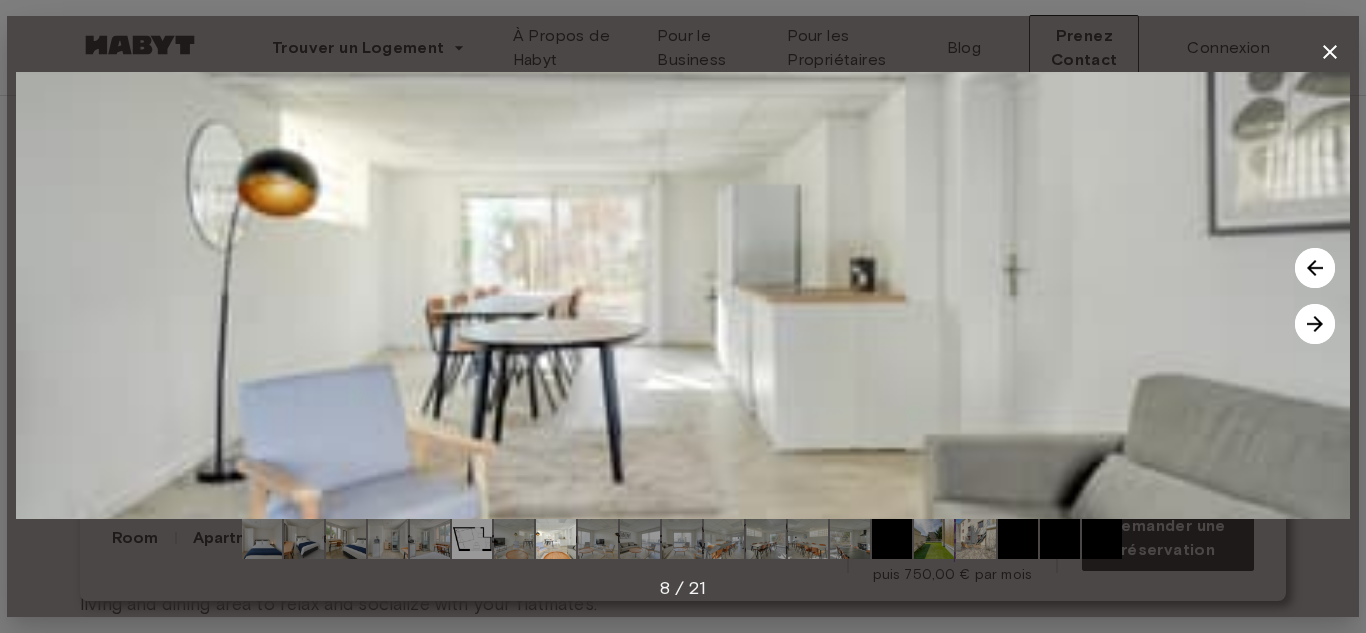 click 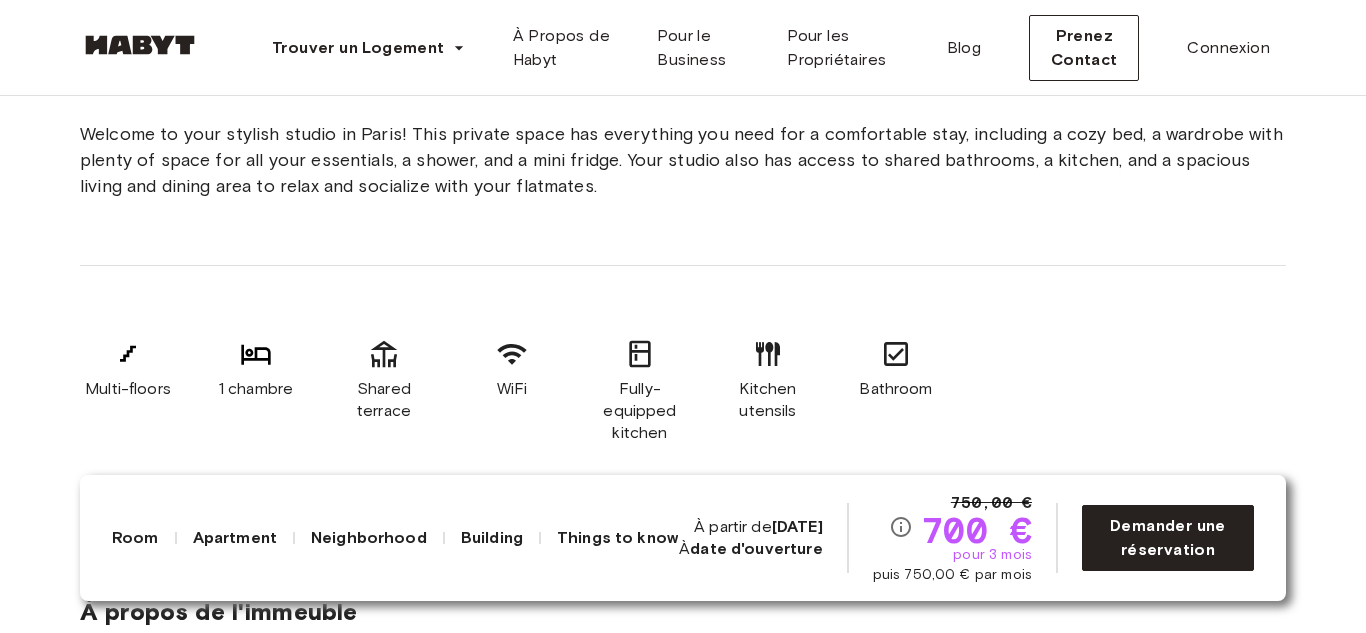 scroll, scrollTop: 790, scrollLeft: 0, axis: vertical 